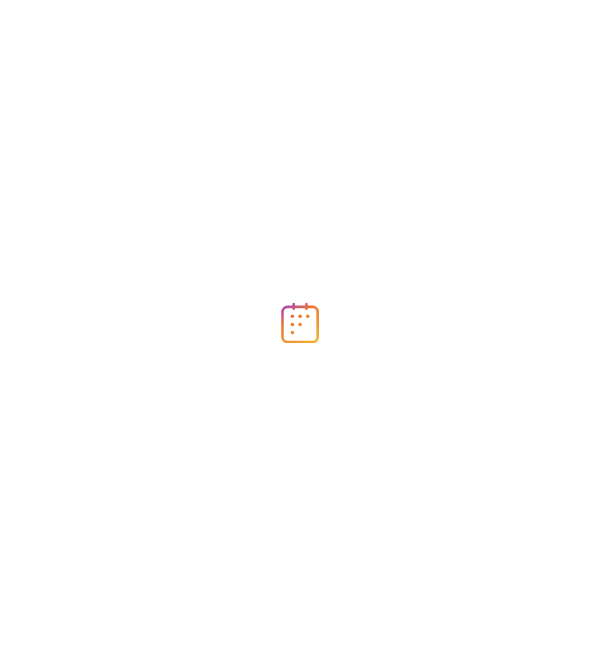 scroll, scrollTop: 0, scrollLeft: 0, axis: both 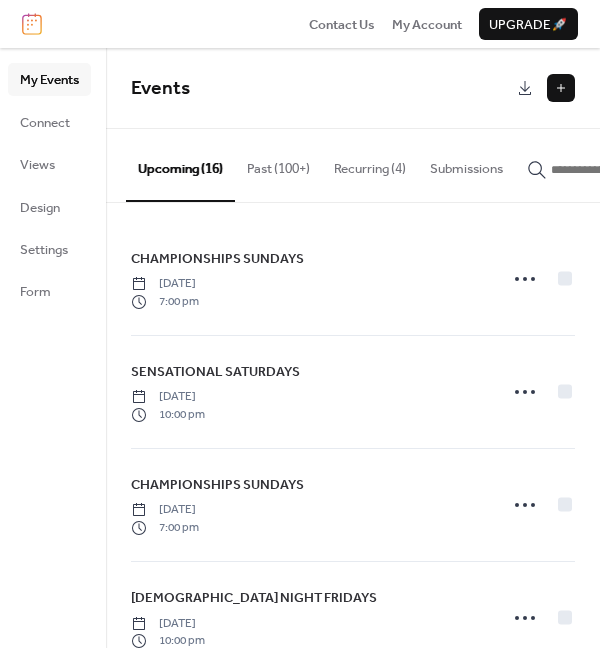 click at bounding box center (561, 88) 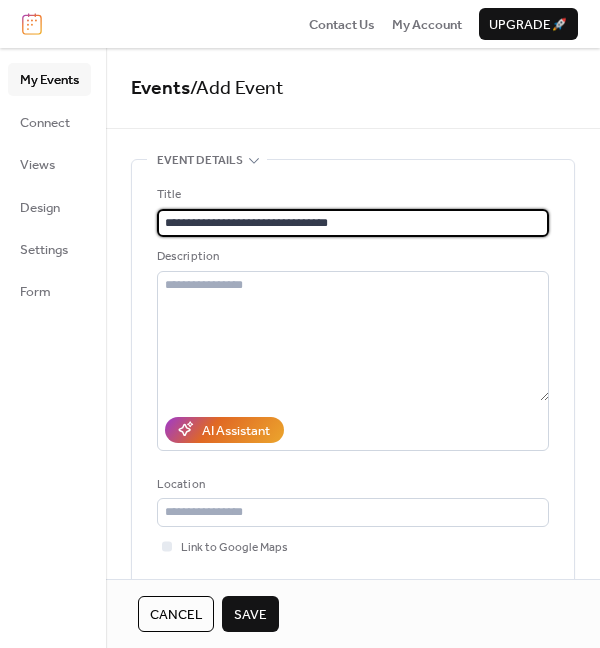 type on "**********" 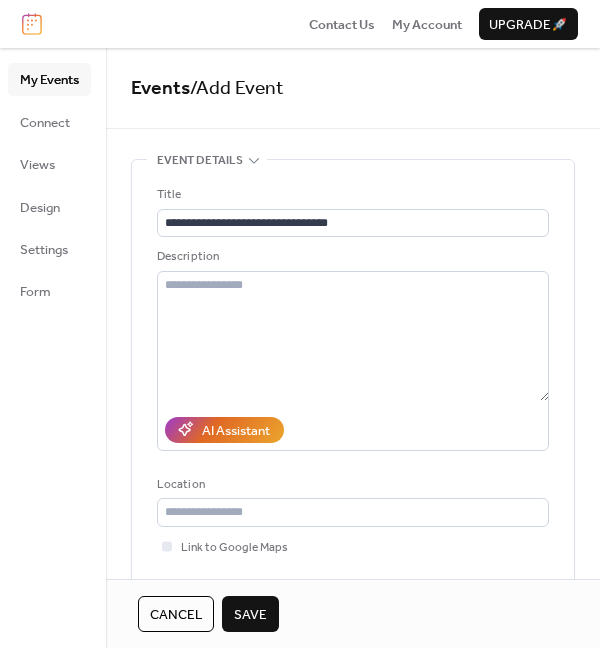 click on "Description" at bounding box center [351, 257] 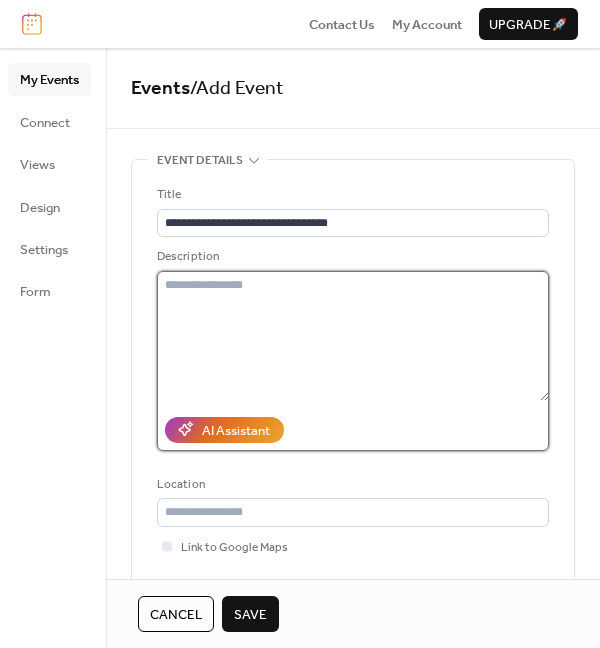 click at bounding box center [353, 336] 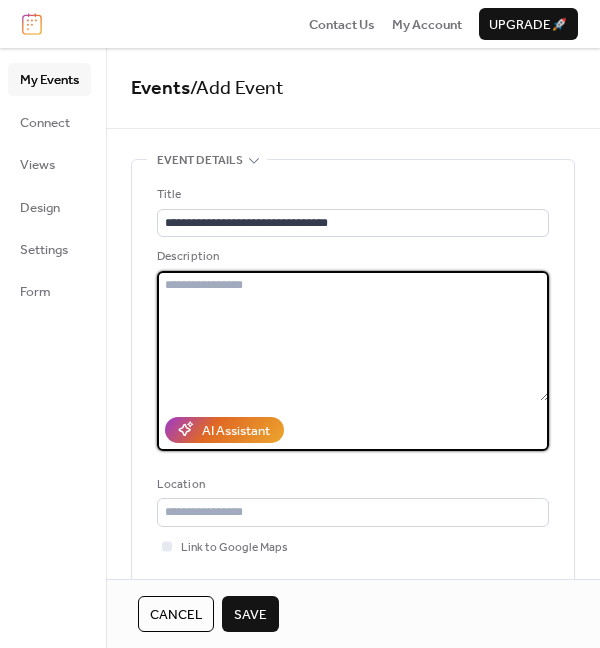 click at bounding box center (353, 336) 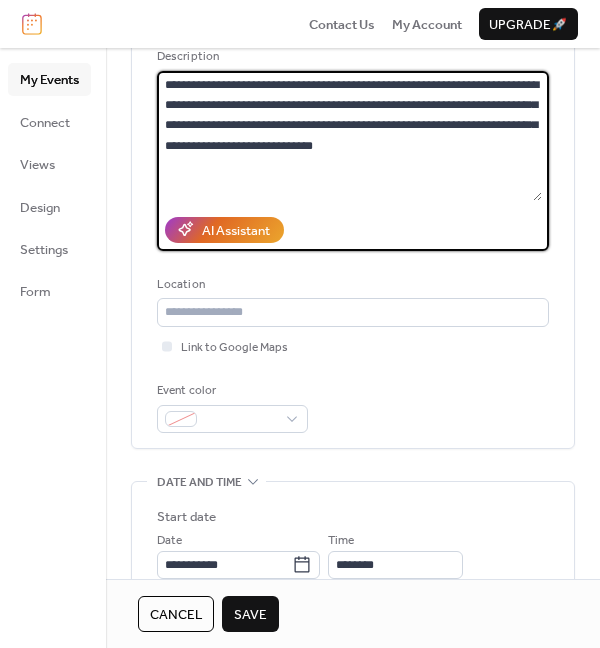 scroll, scrollTop: 178, scrollLeft: 0, axis: vertical 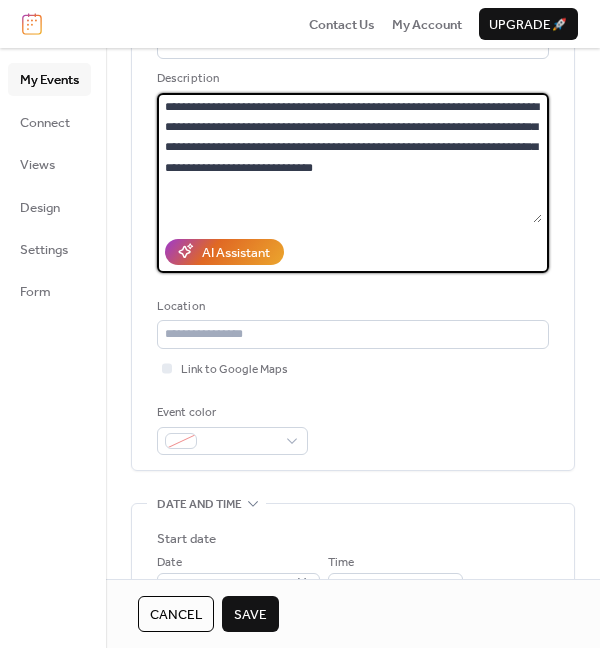 click on "**********" at bounding box center (349, 158) 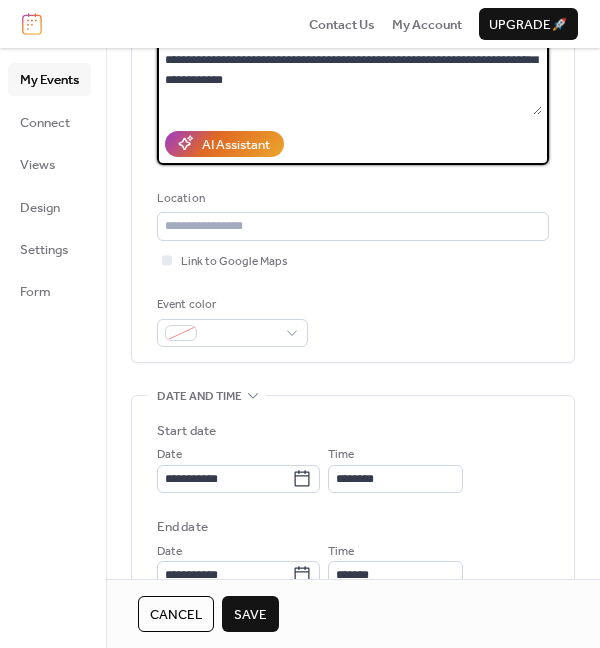 scroll, scrollTop: 331, scrollLeft: 0, axis: vertical 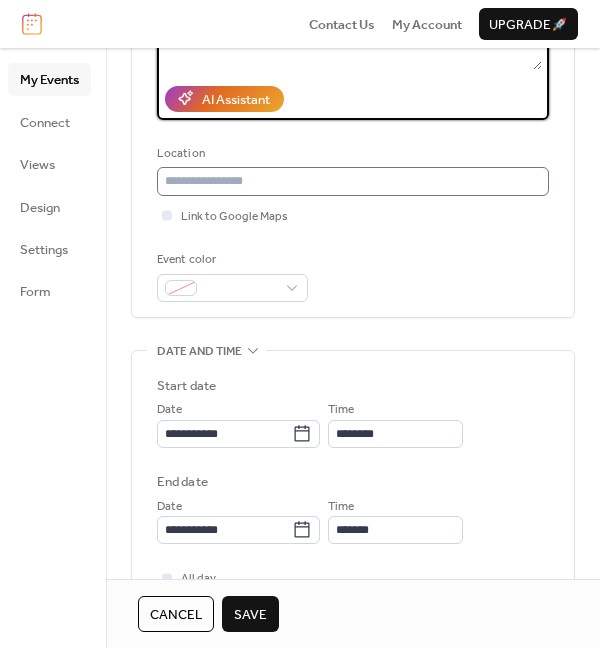 type on "**********" 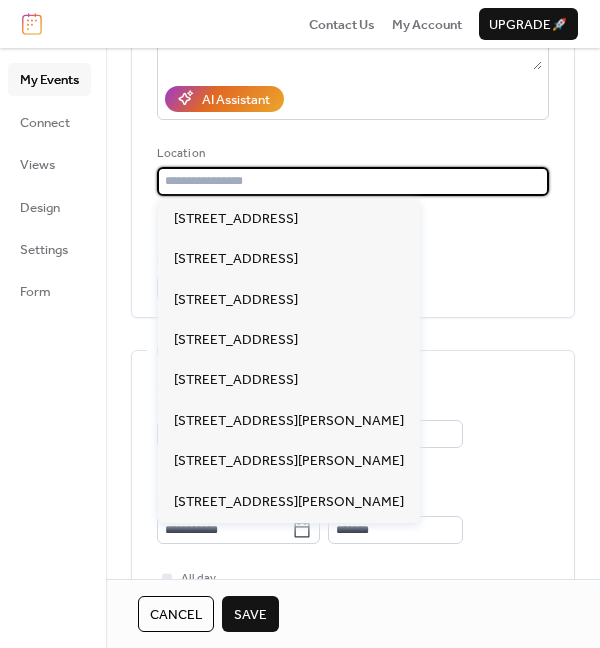 click at bounding box center [353, 181] 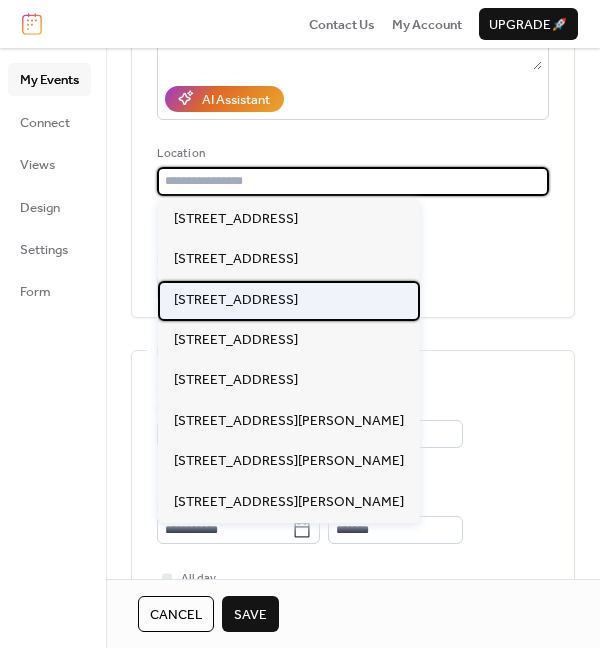 click on "15 W Cherry St, Columbus, OH 43215" at bounding box center (236, 300) 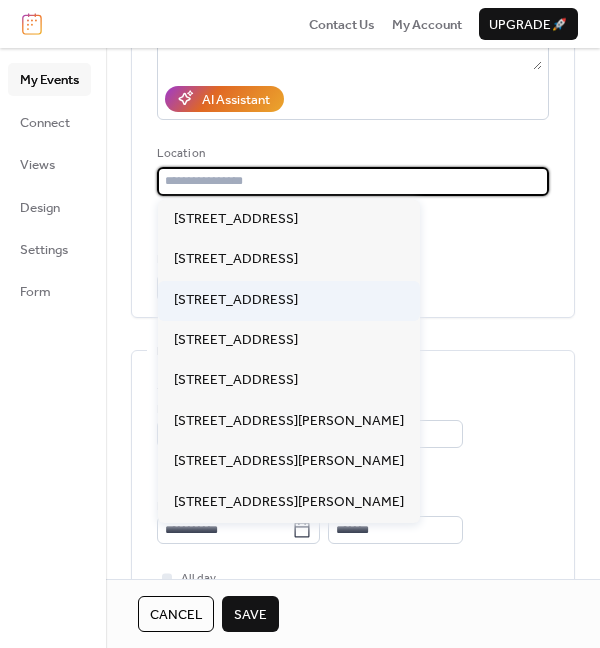 type on "**********" 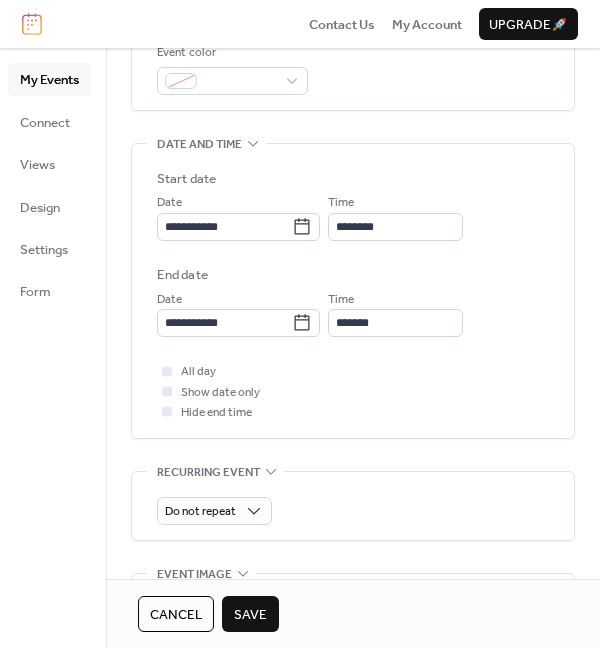 scroll, scrollTop: 547, scrollLeft: 0, axis: vertical 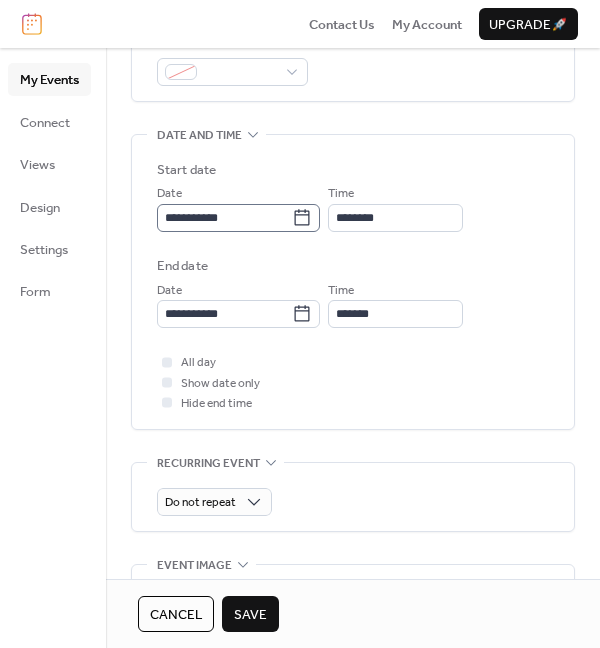 click 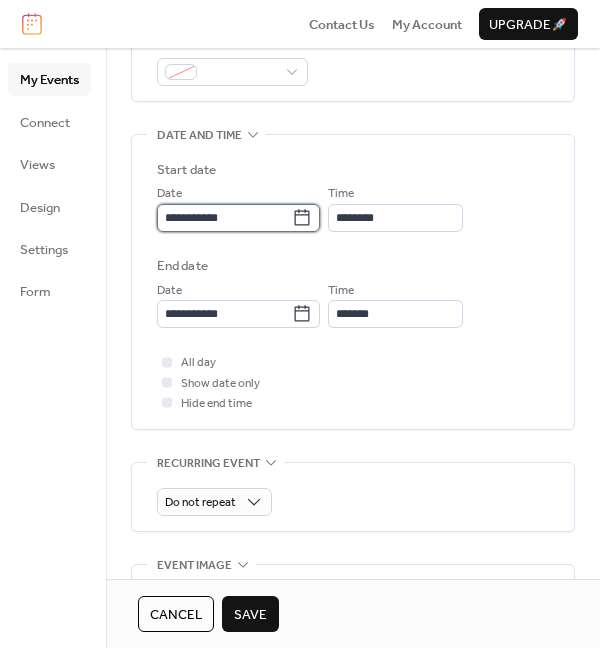 click on "**********" at bounding box center [224, 218] 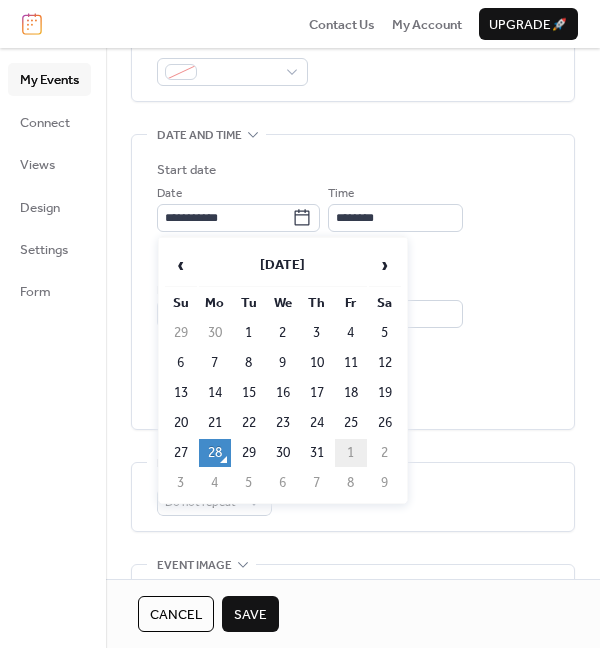 click on "1" at bounding box center [351, 453] 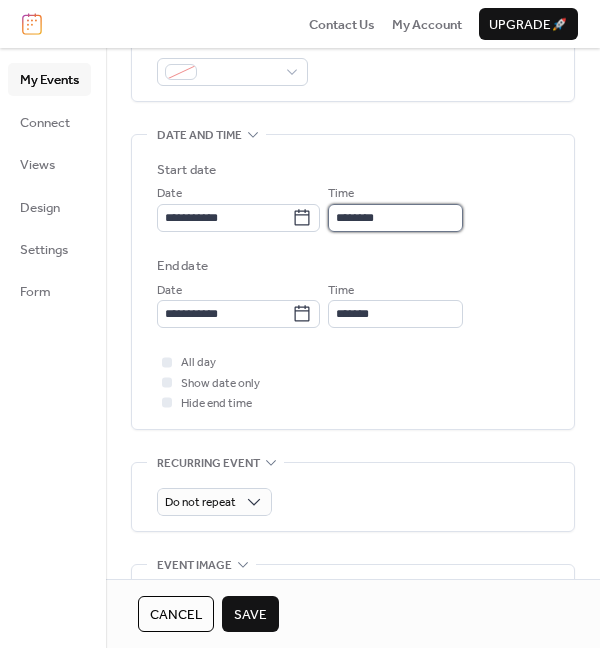 click on "********" at bounding box center [395, 218] 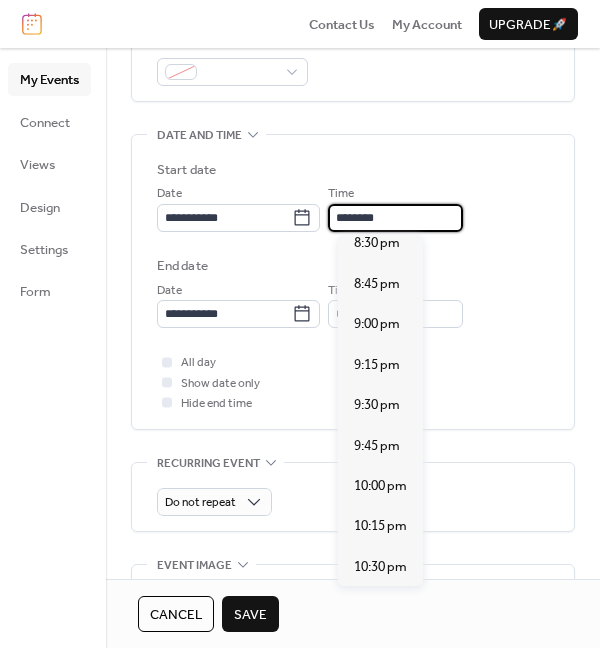 scroll, scrollTop: 3326, scrollLeft: 0, axis: vertical 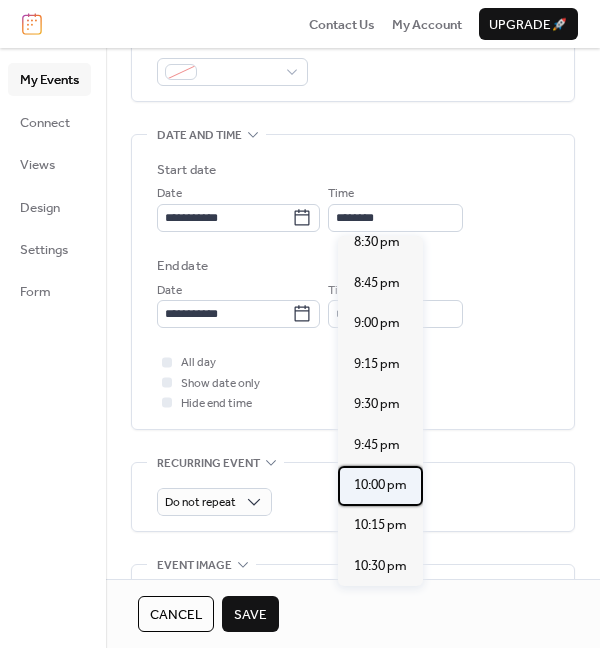 click on "10:00 pm" at bounding box center (380, 486) 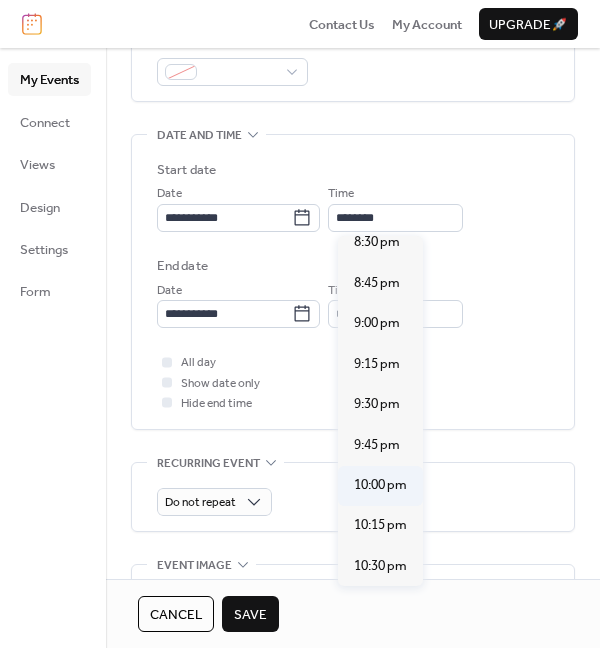 type on "********" 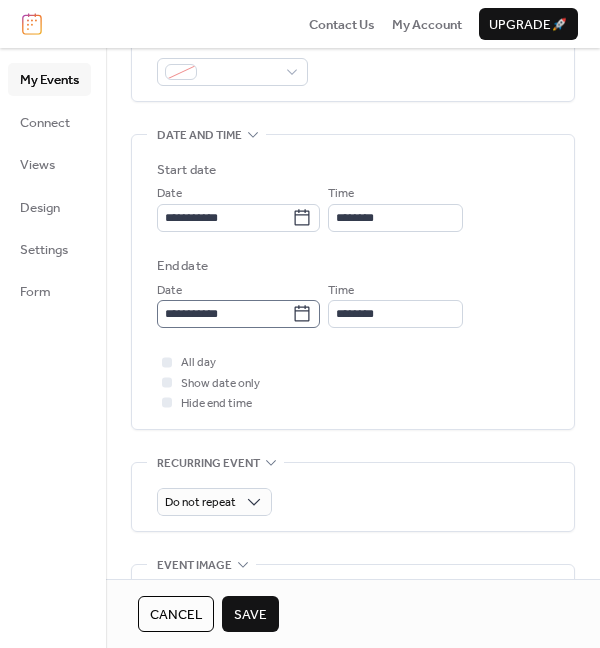 click 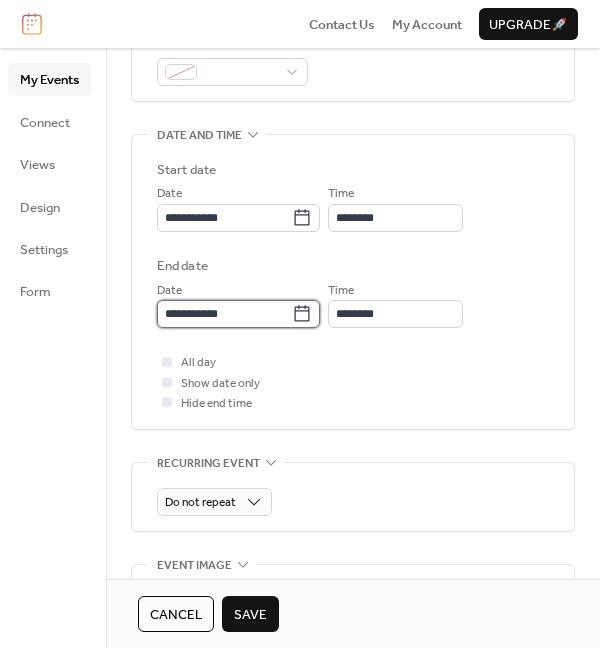 click on "**********" at bounding box center (224, 314) 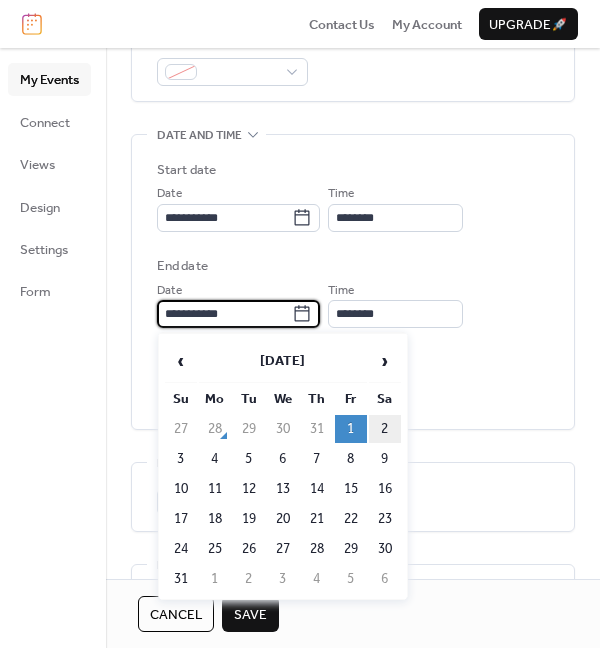 click on "2" at bounding box center [385, 429] 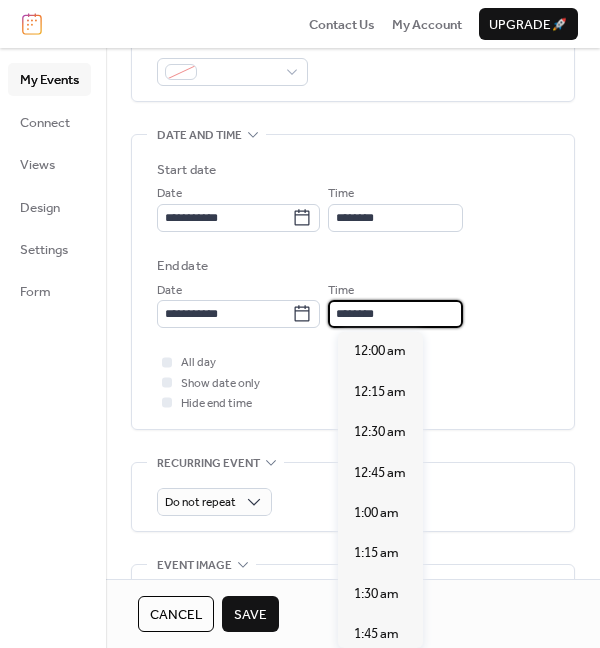 click on "********" at bounding box center (395, 314) 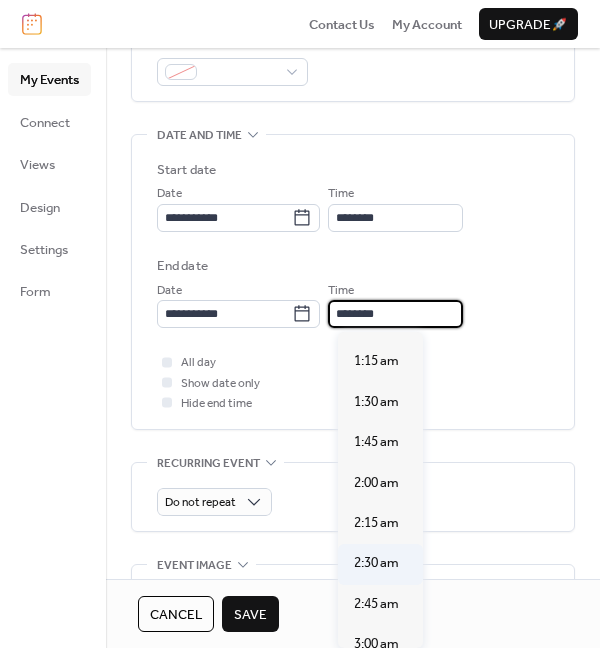 scroll, scrollTop: 200, scrollLeft: 0, axis: vertical 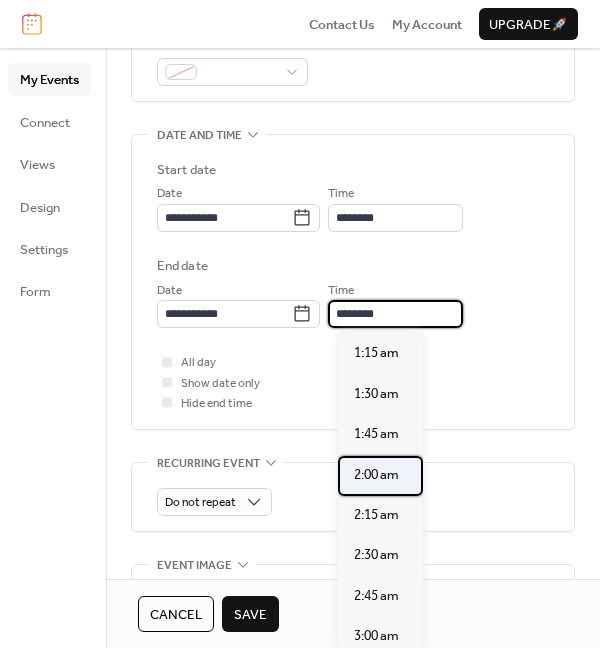 click on "2:00 am" at bounding box center (376, 475) 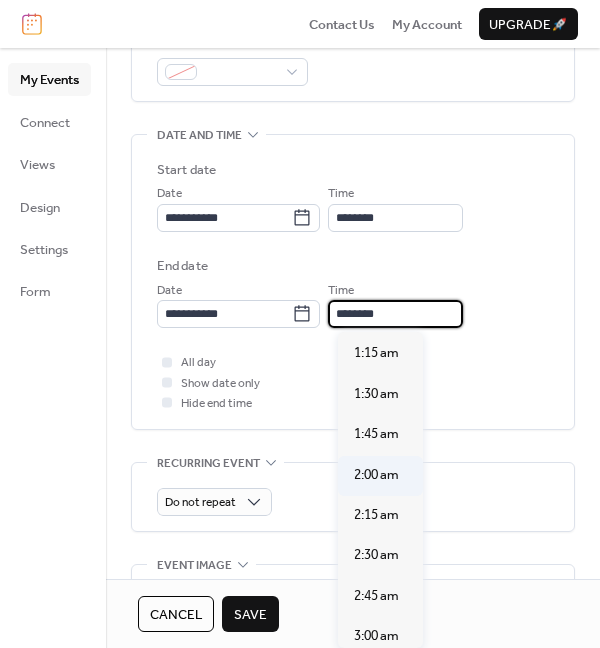 type on "*******" 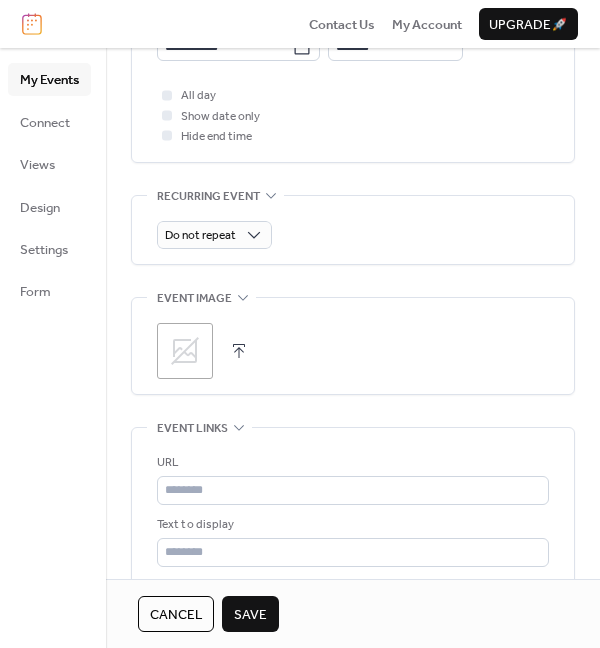 scroll, scrollTop: 842, scrollLeft: 0, axis: vertical 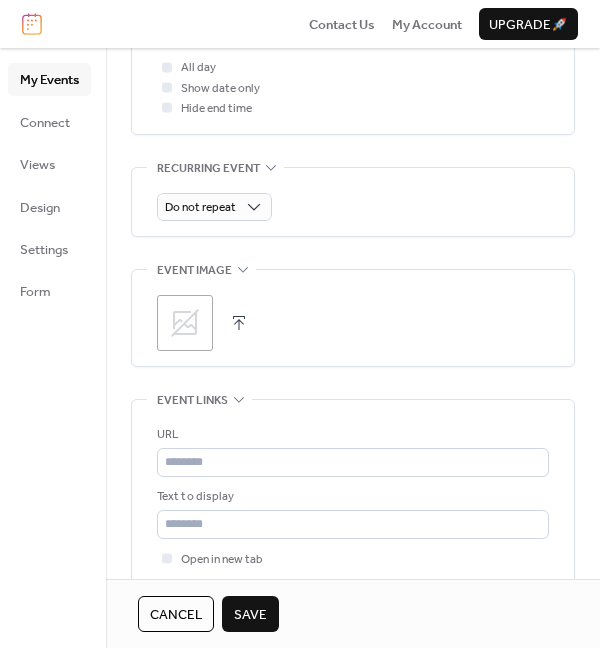 click 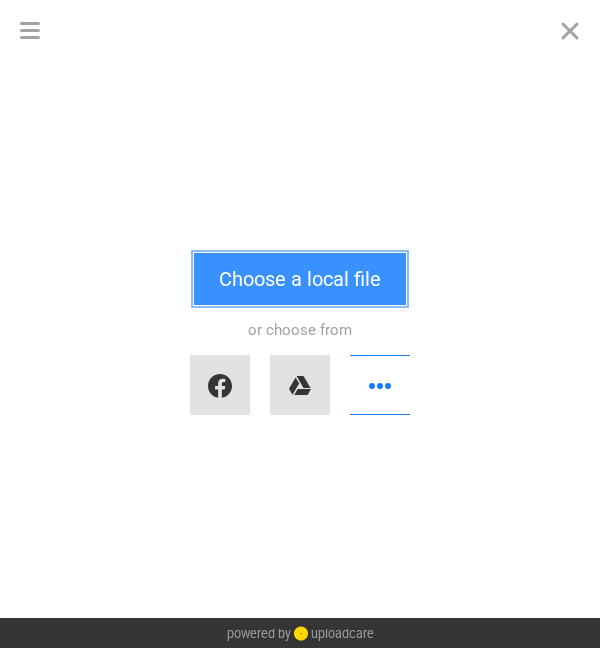 click on "Choose a local file" at bounding box center [300, 279] 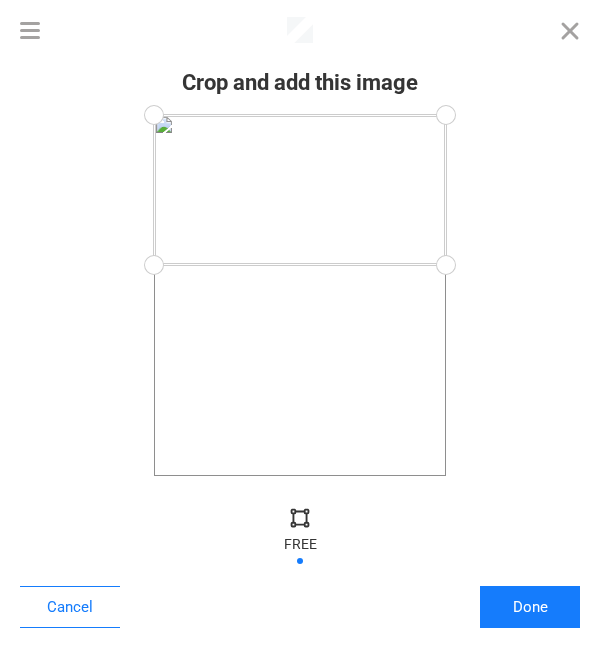 drag, startPoint x: 448, startPoint y: 478, endPoint x: 524, endPoint y: 266, distance: 225.21101 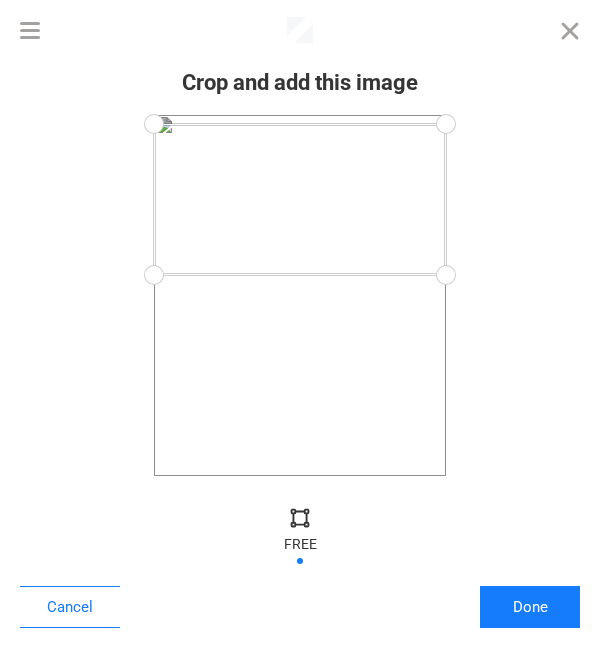 click at bounding box center (300, 199) 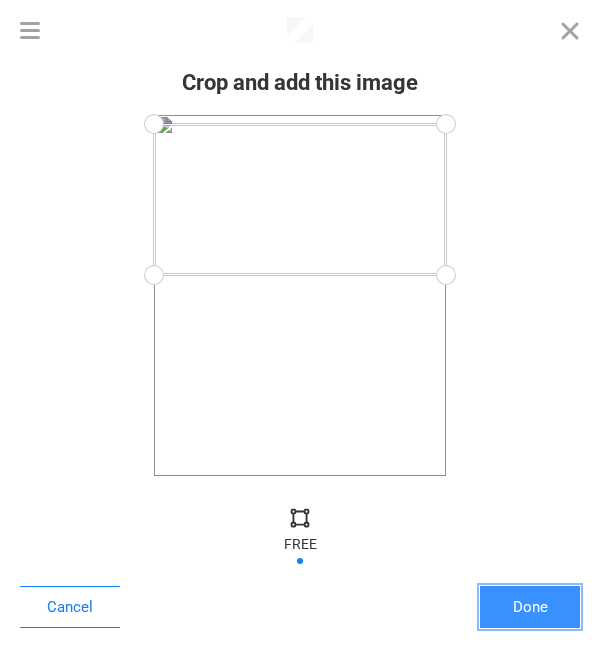 click on "Done" at bounding box center [530, 607] 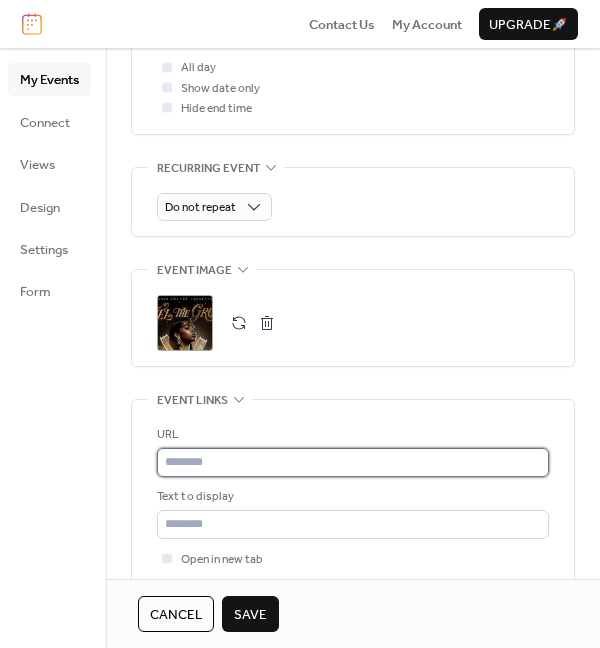 click at bounding box center (353, 462) 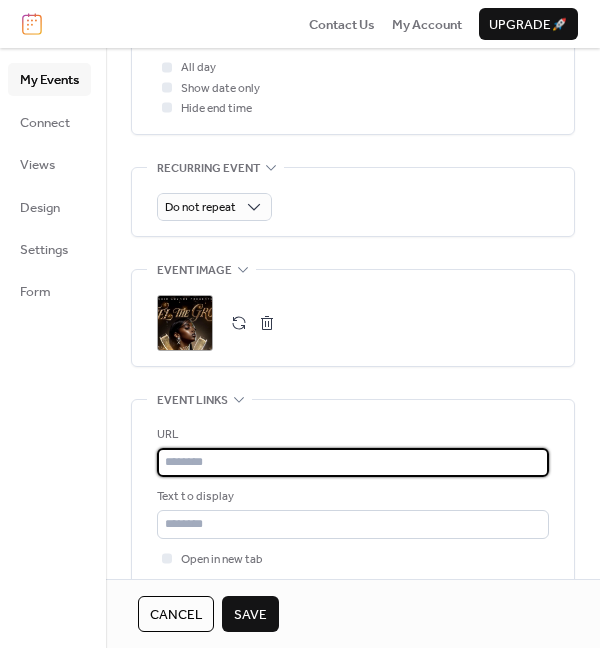 paste on "**********" 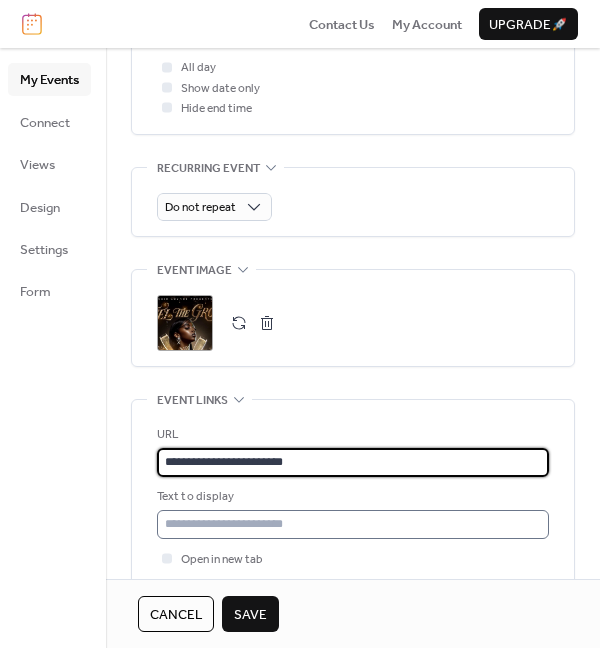 type on "**********" 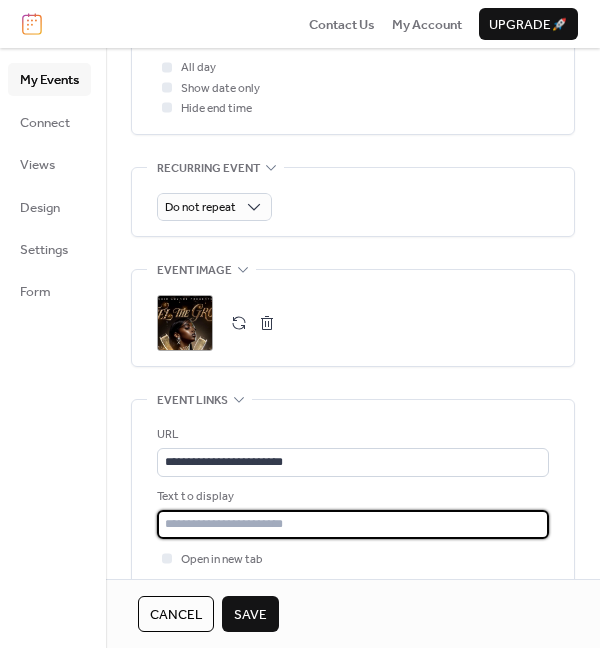 click at bounding box center (353, 524) 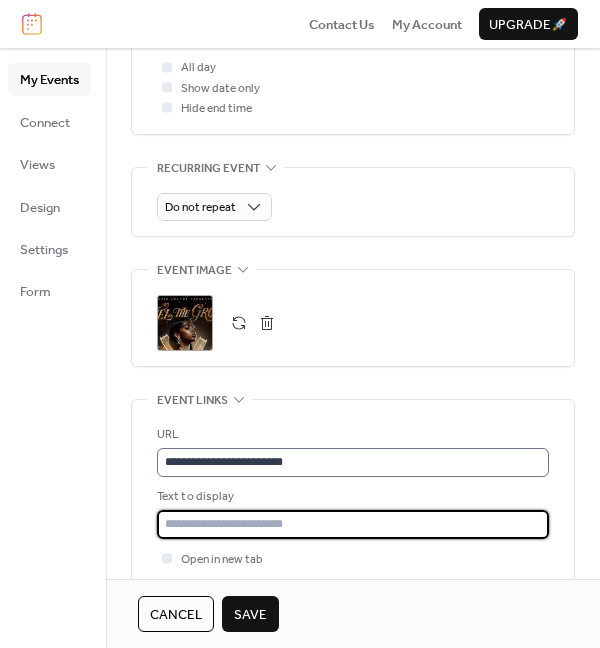 type on "**********" 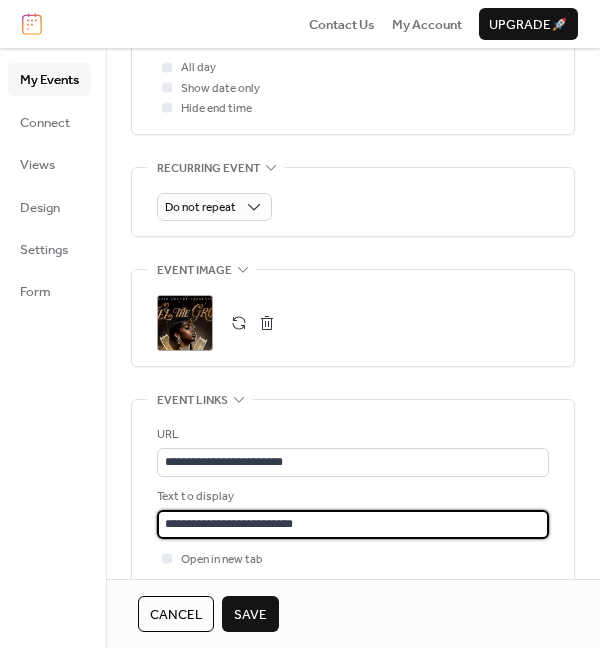 click on "Save" at bounding box center [250, 615] 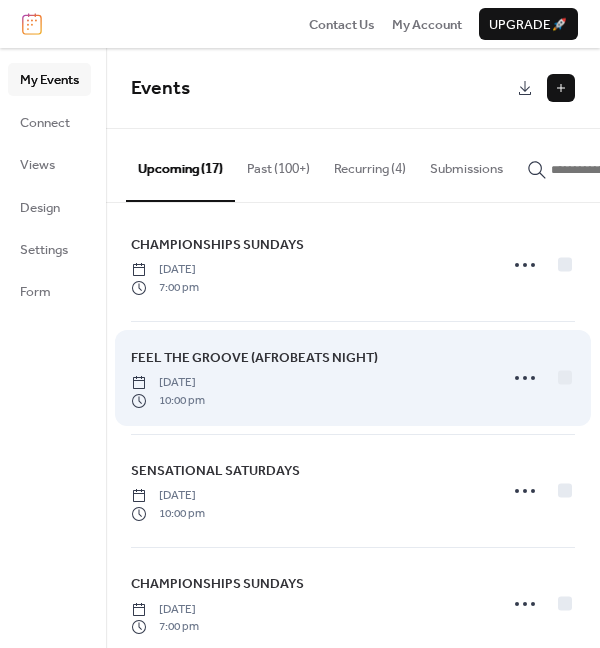 scroll, scrollTop: 0, scrollLeft: 0, axis: both 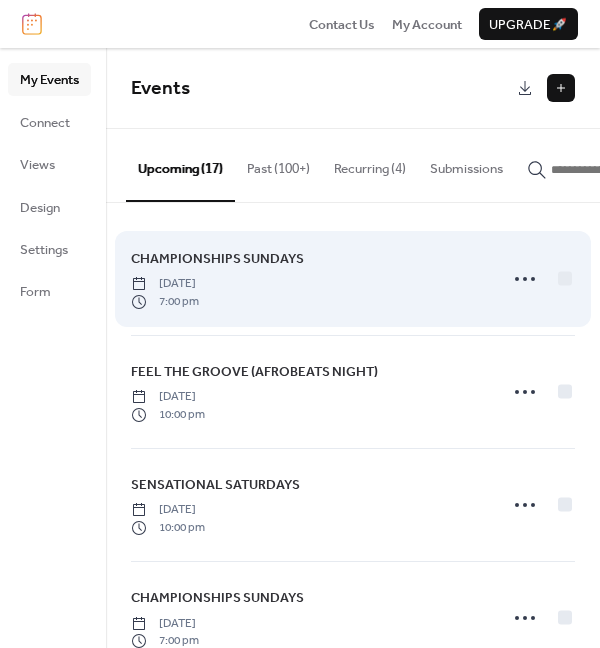 click on "CHAMPIONSHIPS SUNDAYS" at bounding box center [217, 259] 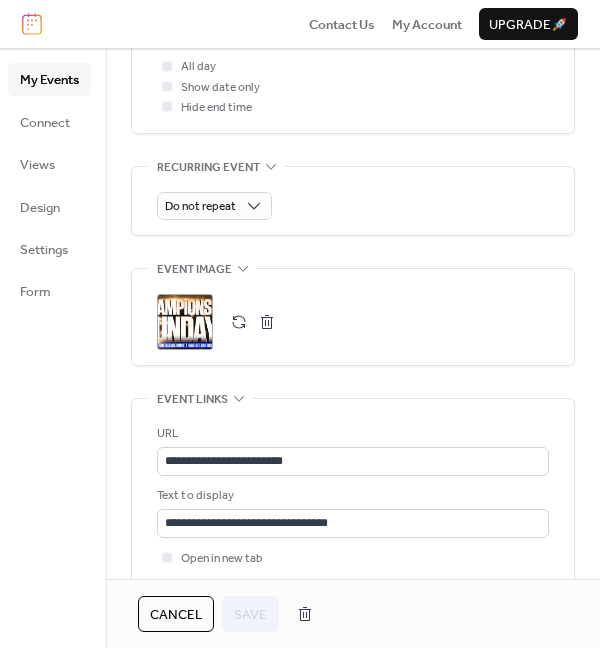scroll, scrollTop: 865, scrollLeft: 0, axis: vertical 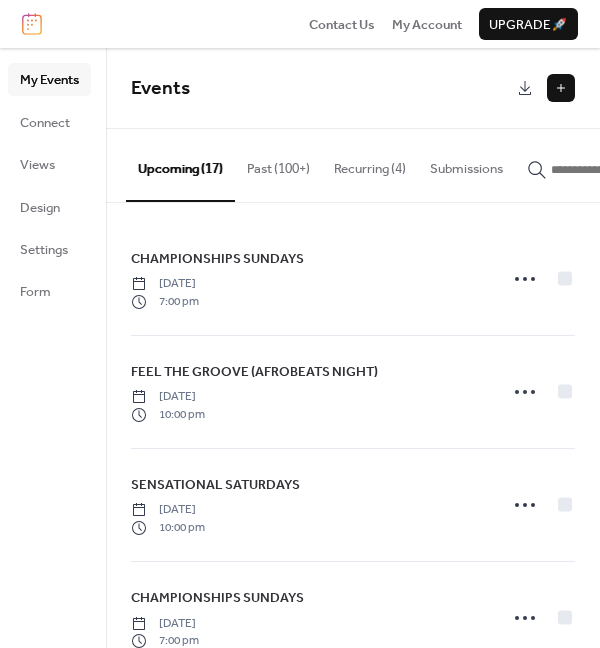 click on "Recurring (4)" at bounding box center (370, 164) 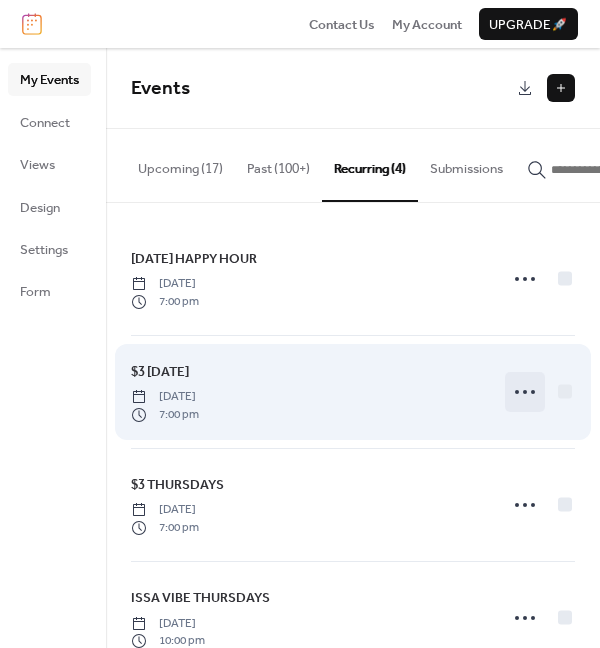 click 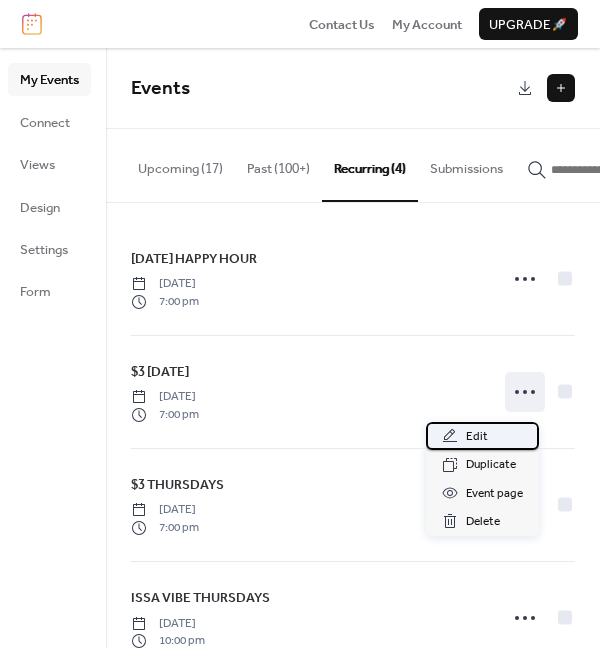 click on "Edit" at bounding box center [477, 437] 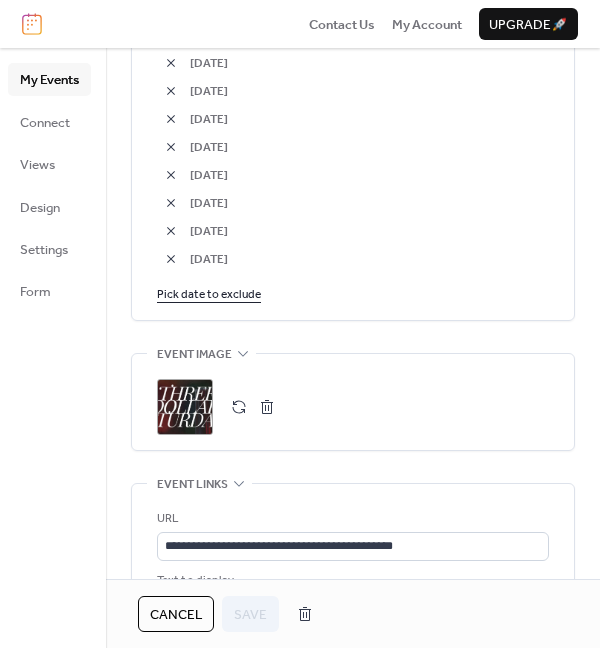 scroll, scrollTop: 1389, scrollLeft: 0, axis: vertical 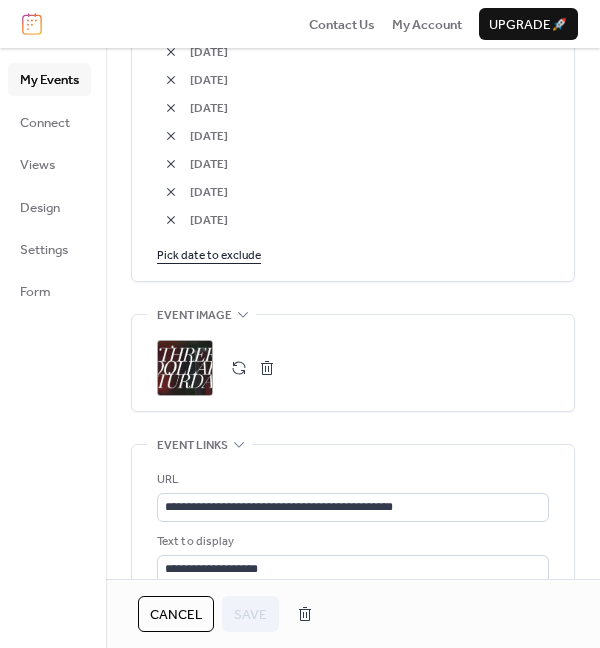 click on "Pick date to exclude" at bounding box center (209, 254) 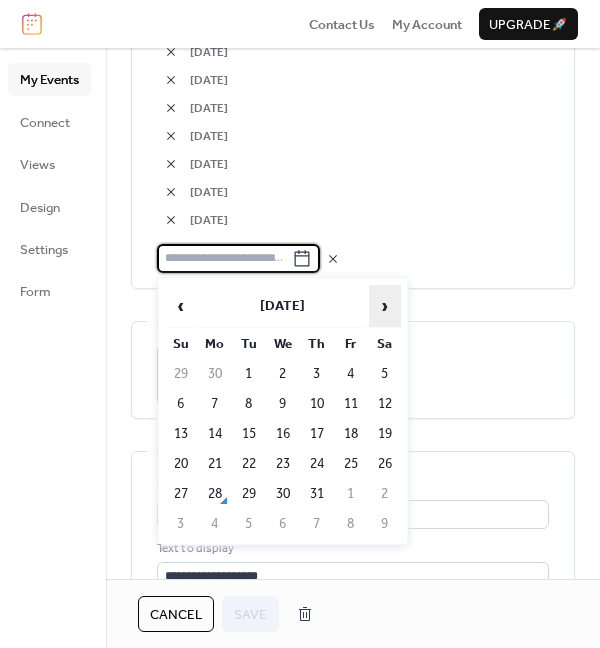 click on "›" at bounding box center [385, 306] 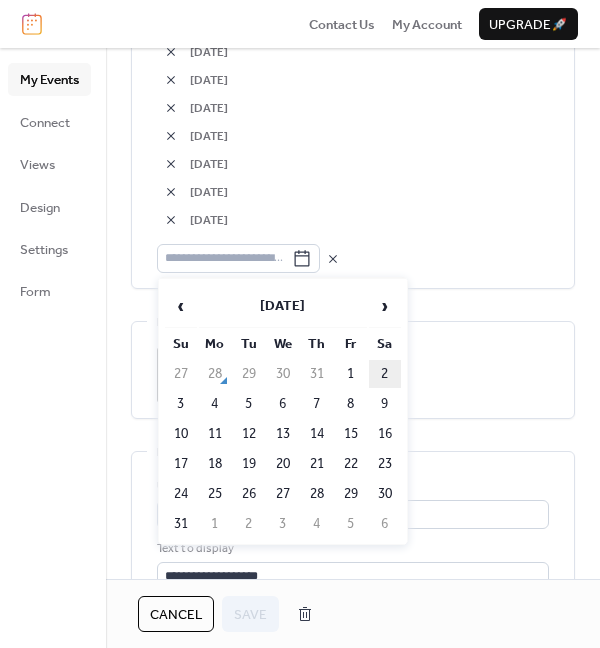 click on "2" at bounding box center [385, 374] 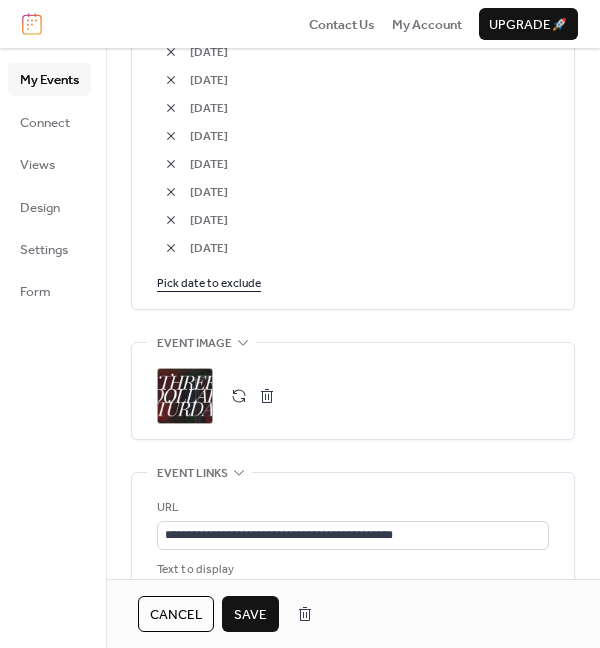 click on "Save" at bounding box center [250, 615] 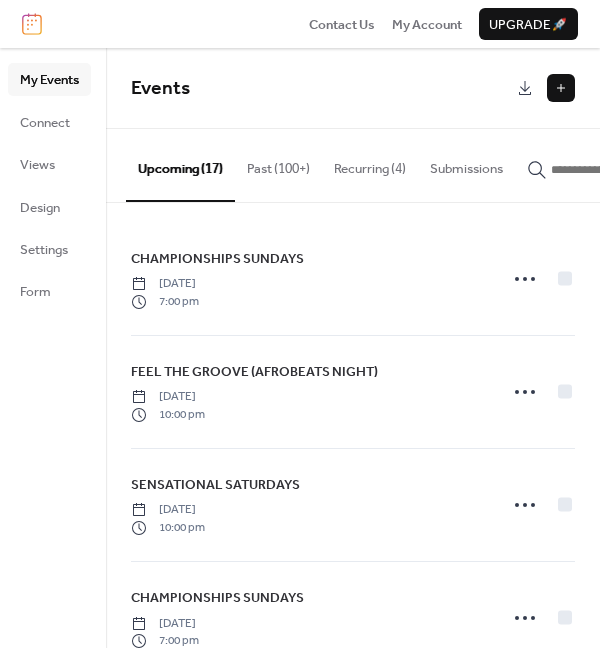 click at bounding box center [561, 88] 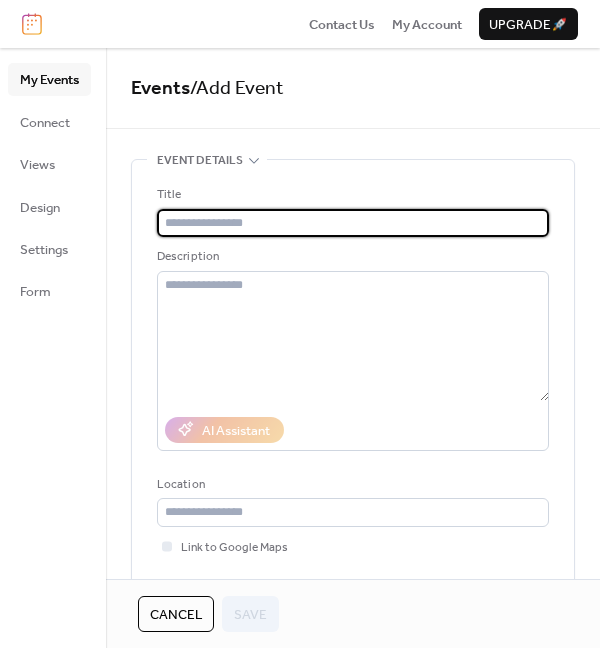 click at bounding box center [353, 223] 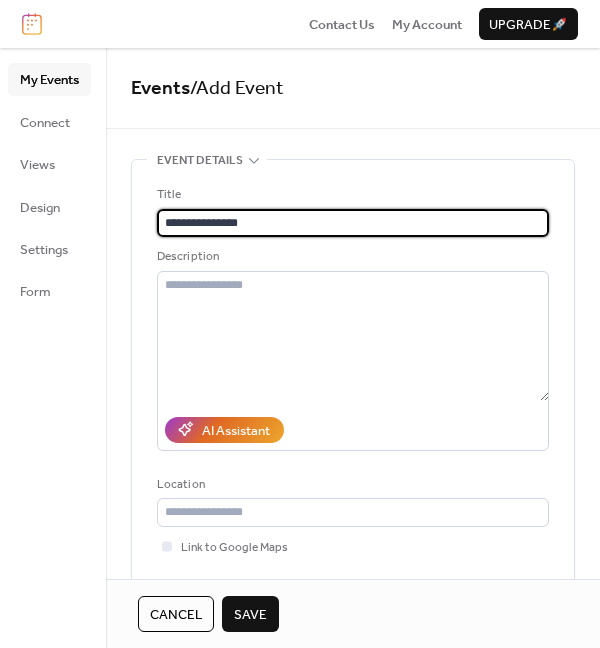 type on "**********" 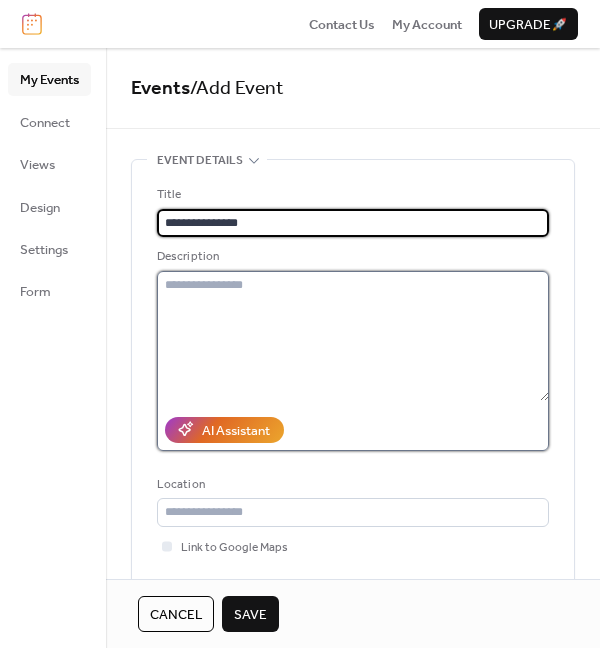 click at bounding box center [353, 336] 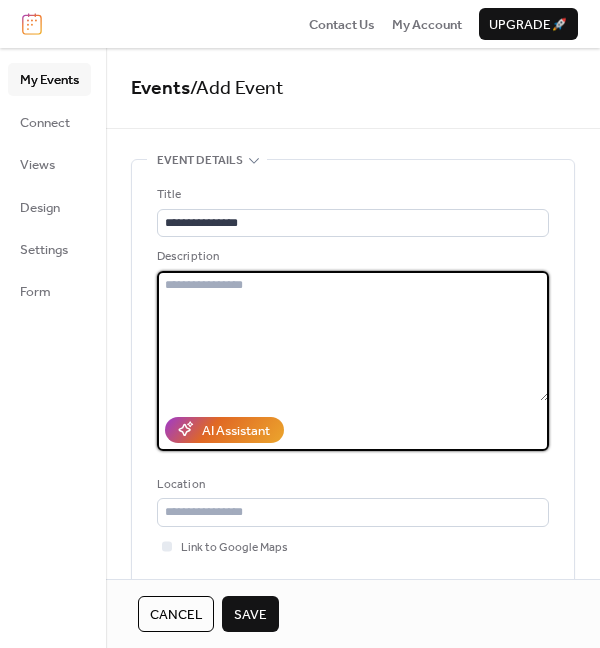 paste on "**********" 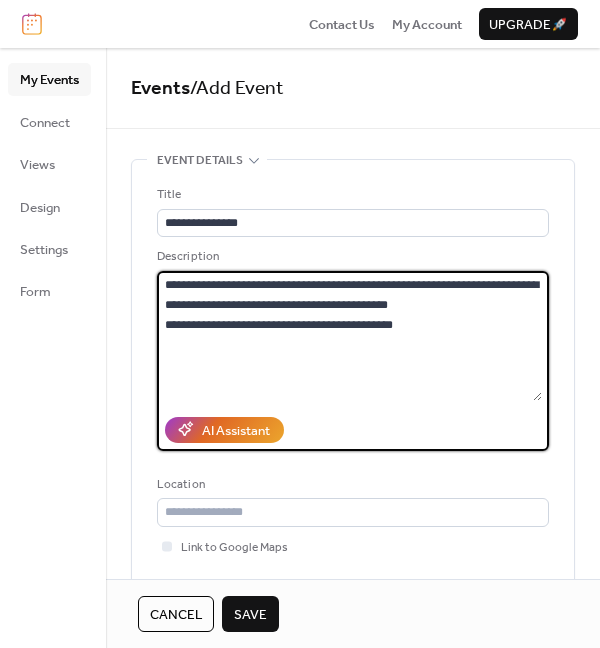 click on "**********" at bounding box center [349, 336] 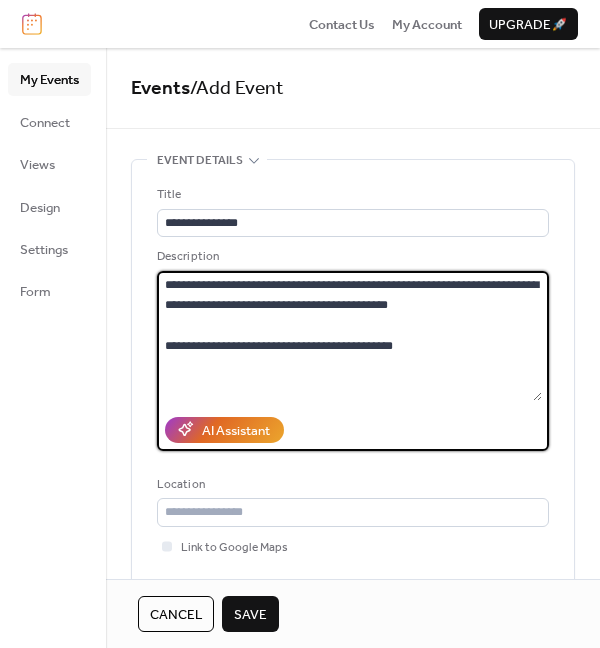 scroll, scrollTop: 46, scrollLeft: 0, axis: vertical 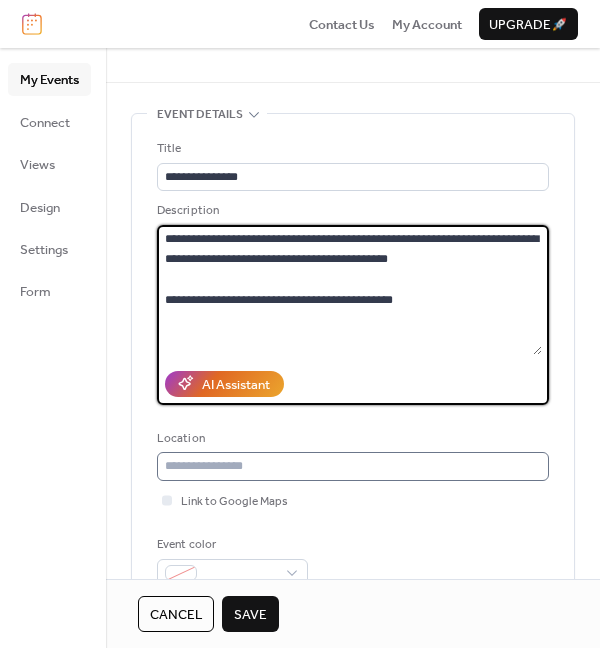 type on "**********" 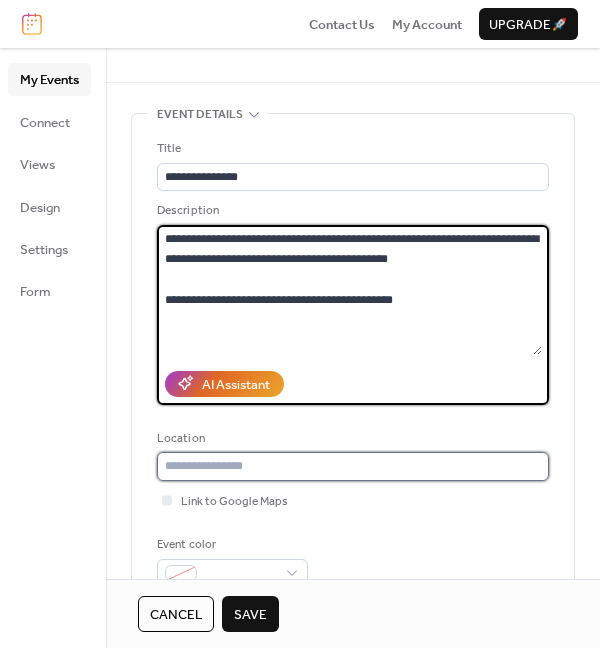 click at bounding box center [353, 466] 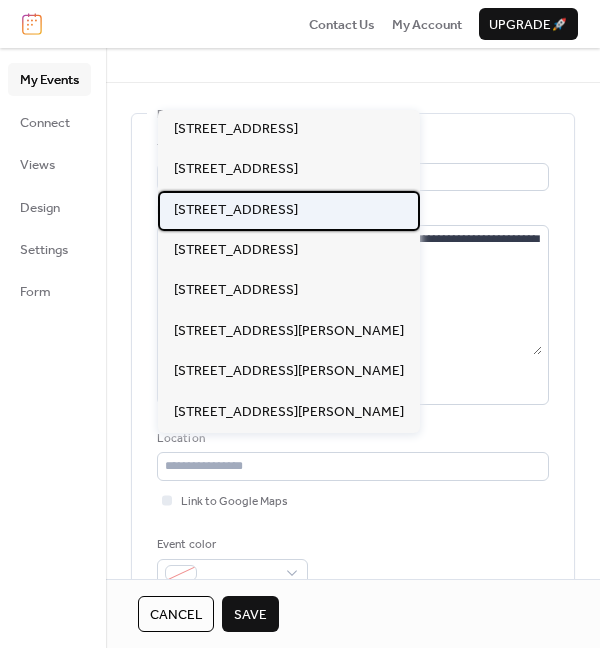 click on "15 W Cherry St, Columbus, OH 43215" at bounding box center (289, 211) 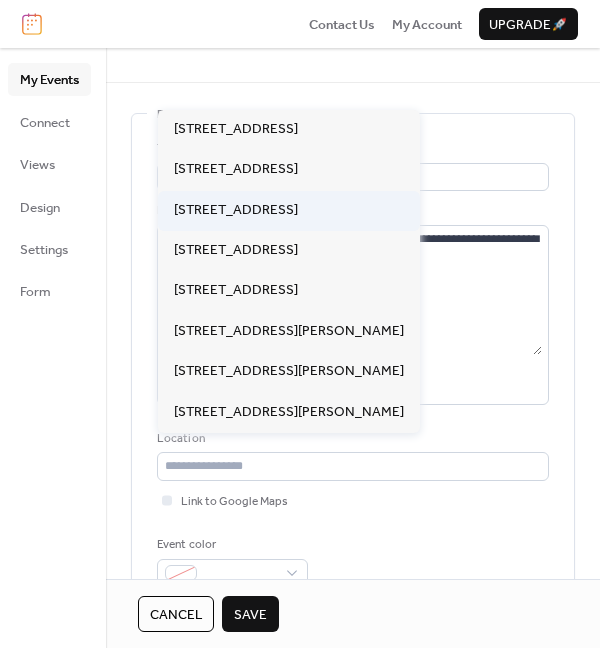 type on "**********" 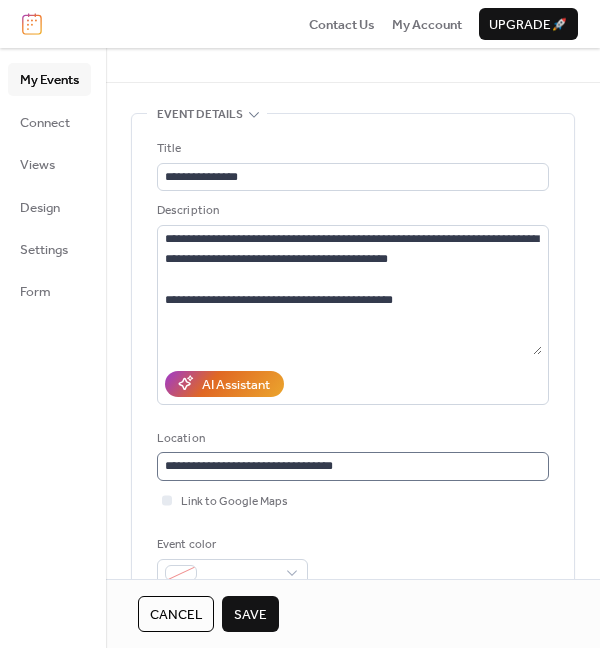 scroll, scrollTop: 0, scrollLeft: 0, axis: both 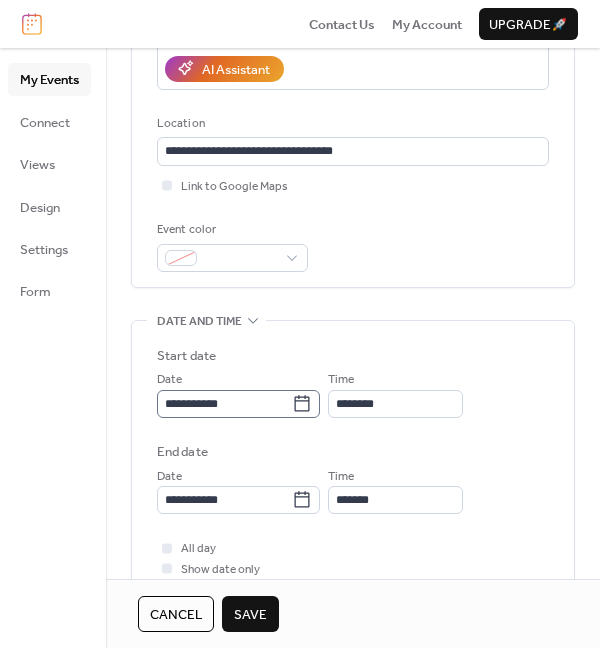 click 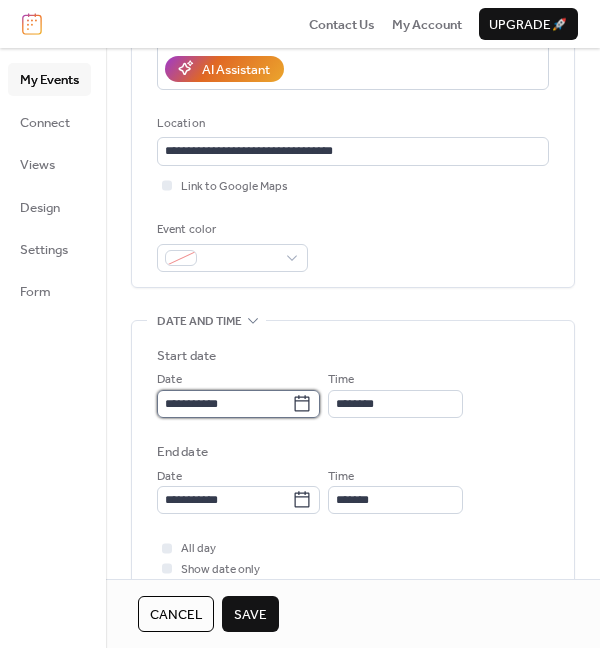 click on "**********" at bounding box center [224, 404] 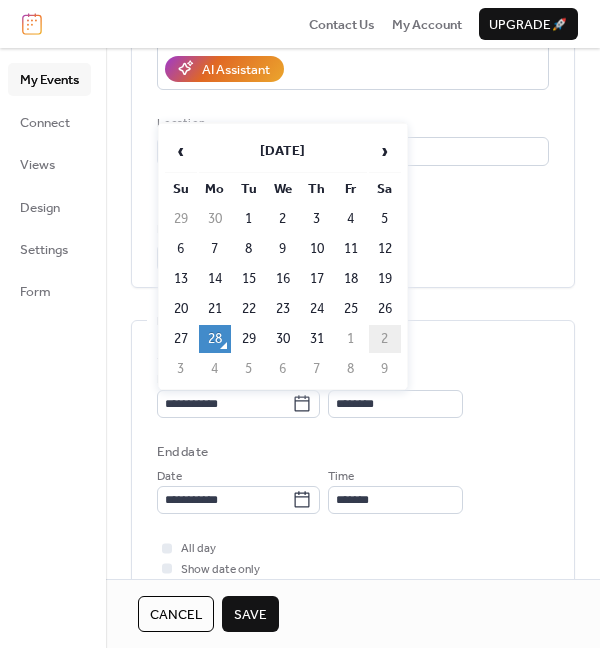 click on "2" at bounding box center [385, 339] 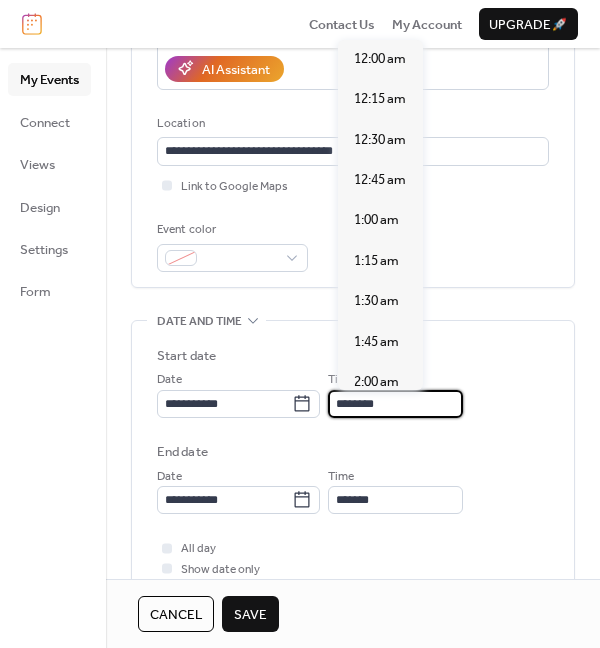 click on "********" at bounding box center [395, 404] 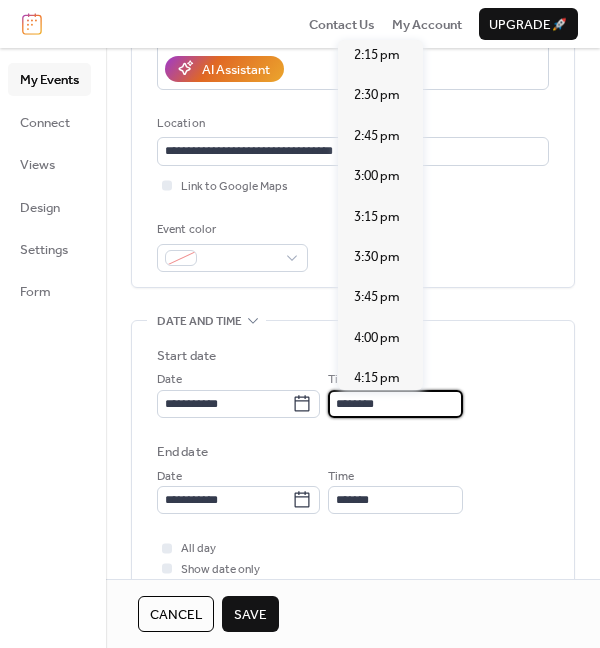scroll, scrollTop: 2359, scrollLeft: 0, axis: vertical 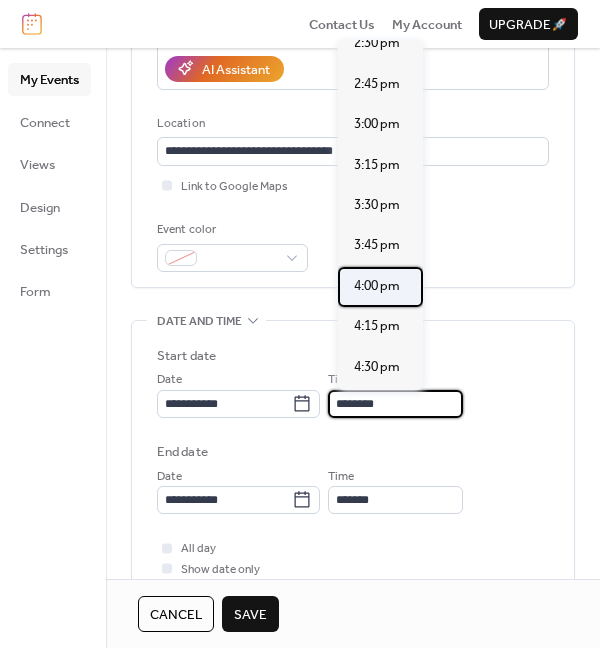 click on "4:00 pm" at bounding box center [380, 287] 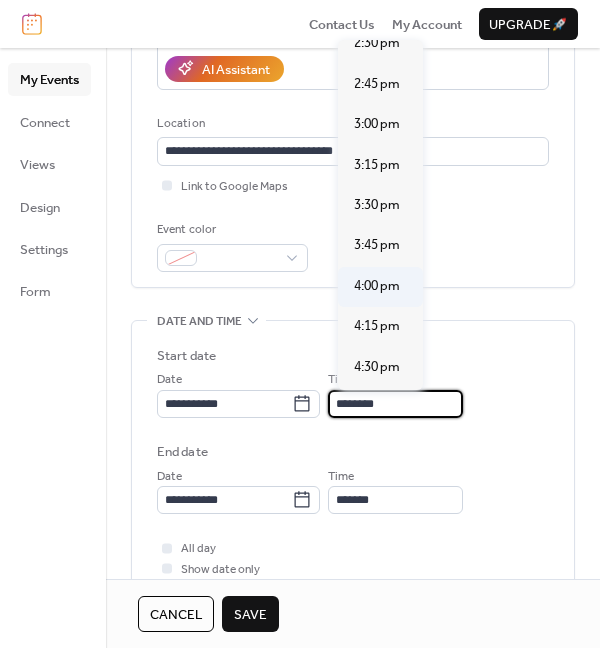 type on "*******" 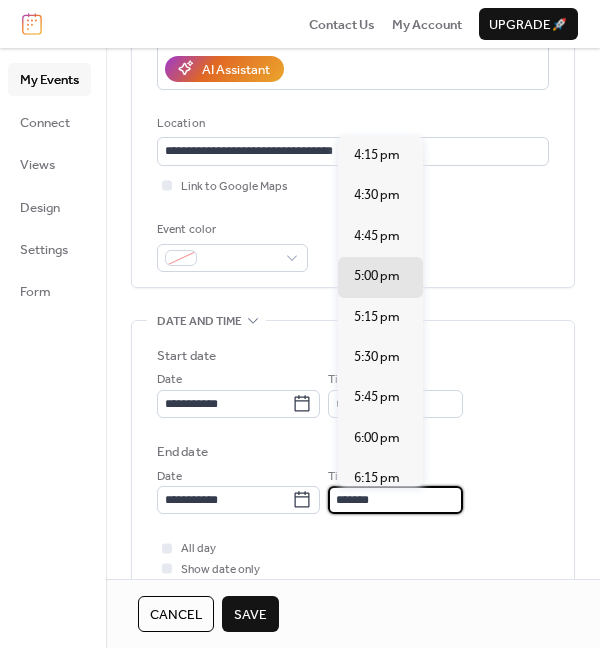 click on "*******" at bounding box center [395, 500] 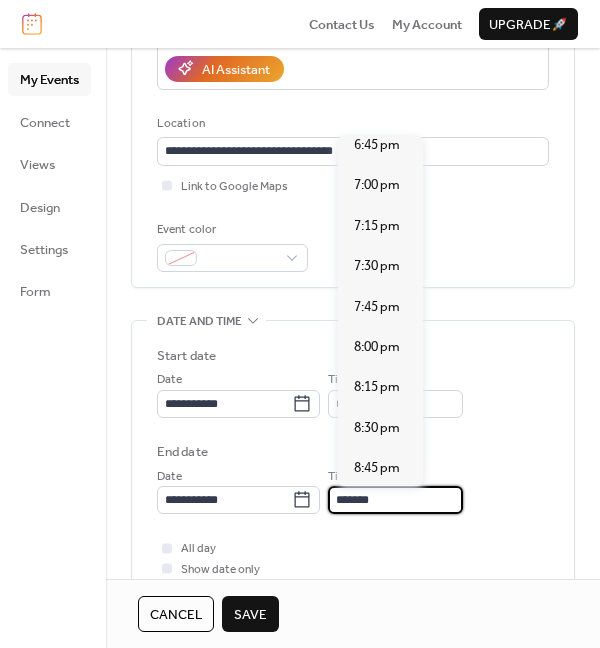 scroll, scrollTop: 452, scrollLeft: 0, axis: vertical 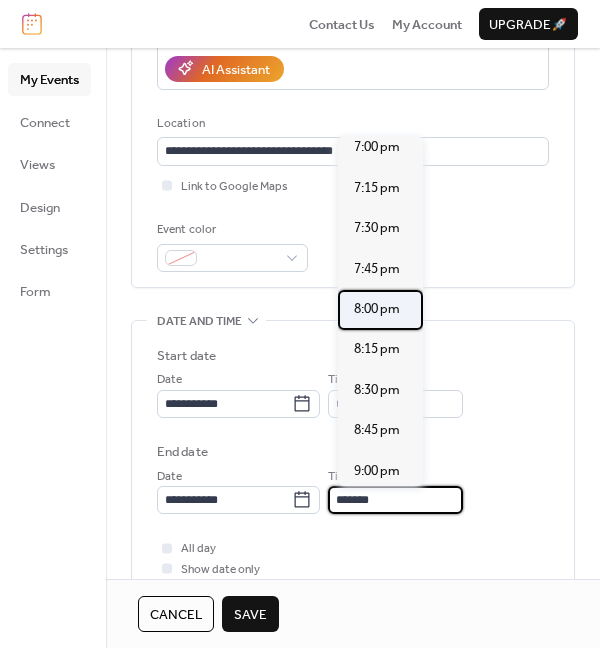 click on "8:00 pm" at bounding box center (377, 309) 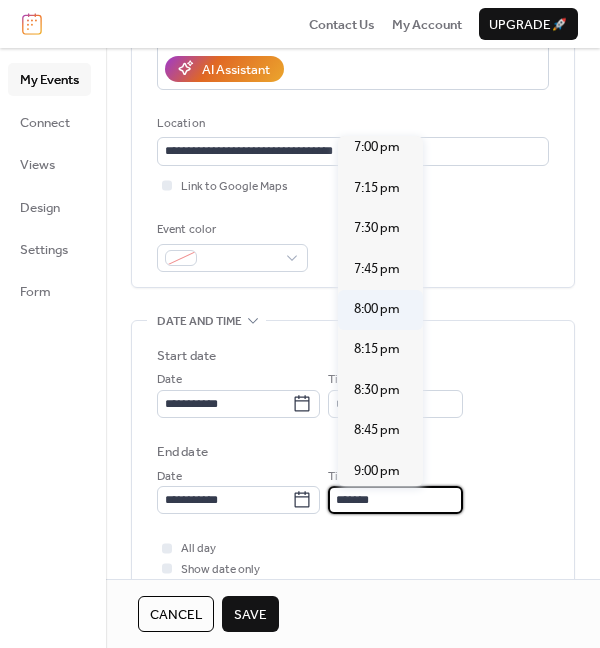 type on "*******" 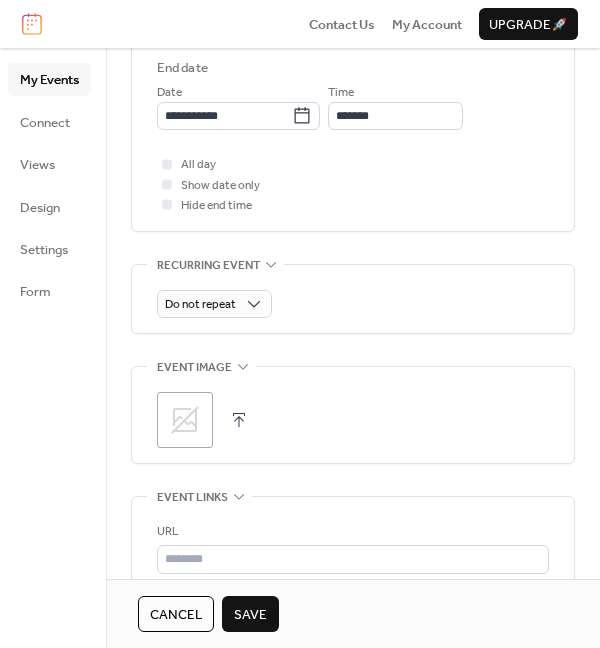 scroll, scrollTop: 765, scrollLeft: 0, axis: vertical 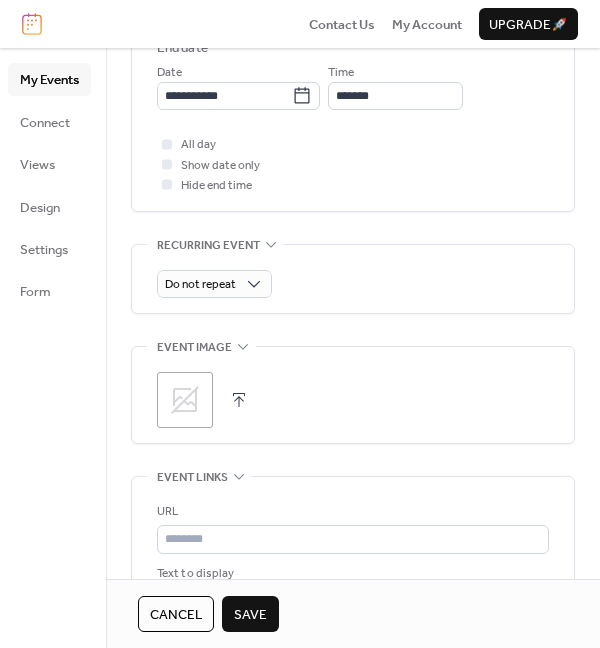click on ";" at bounding box center [185, 400] 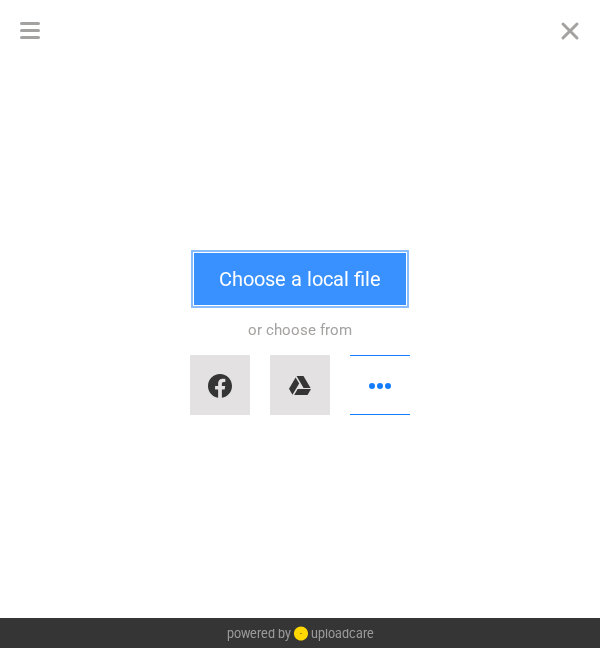 click on "Choose a local file" at bounding box center [300, 279] 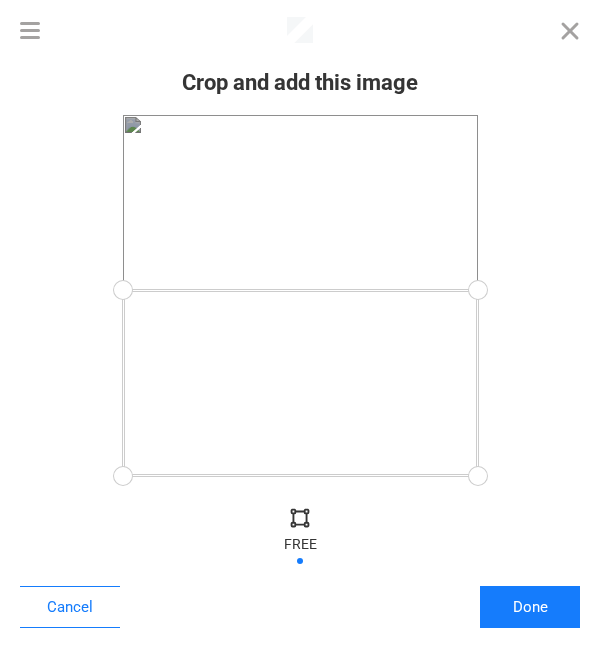 drag, startPoint x: 486, startPoint y: 113, endPoint x: 541, endPoint y: 290, distance: 185.34833 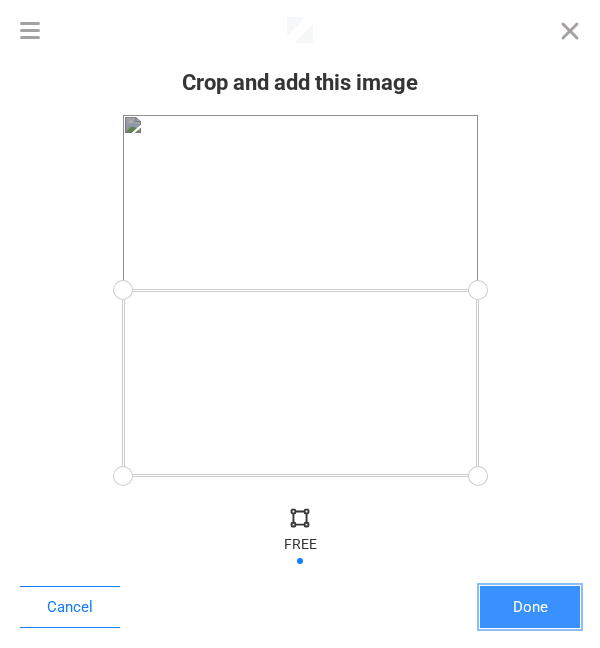 click on "Done" at bounding box center [530, 607] 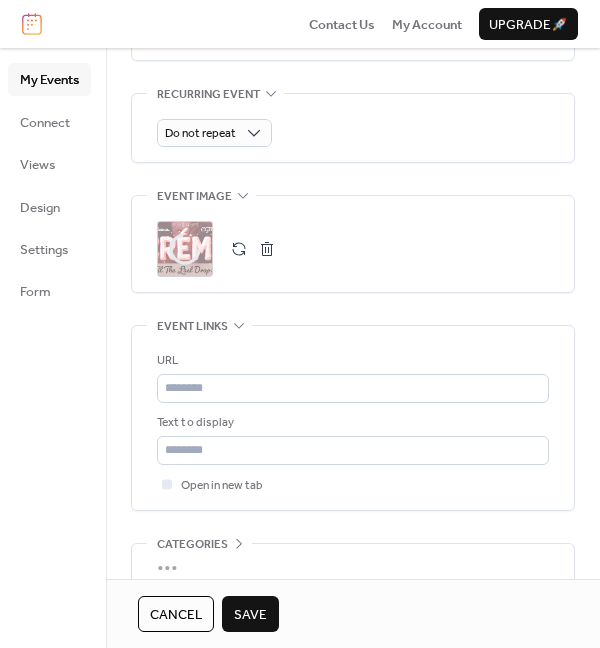 scroll, scrollTop: 925, scrollLeft: 0, axis: vertical 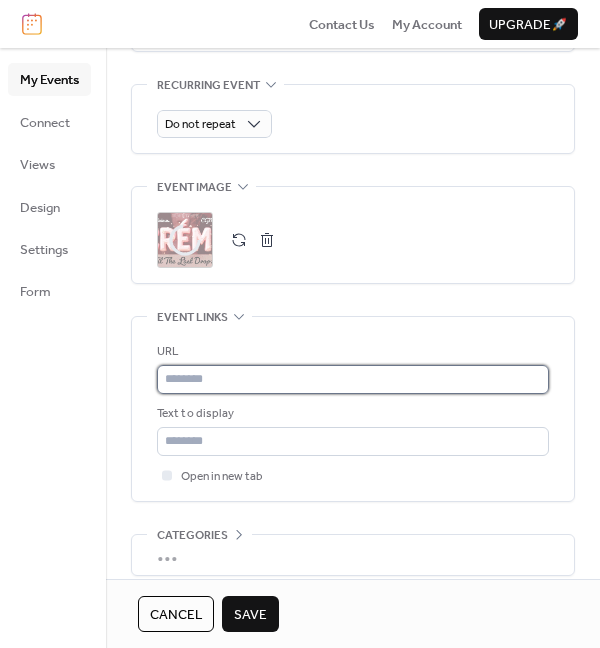 click at bounding box center (353, 379) 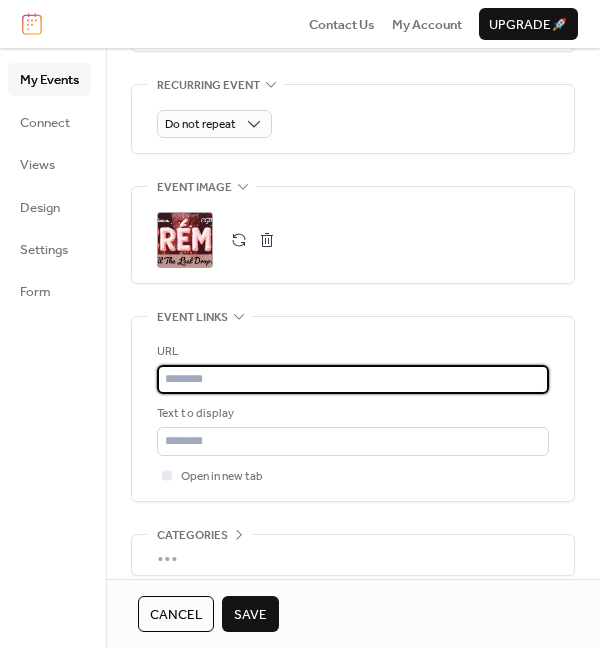 paste on "**********" 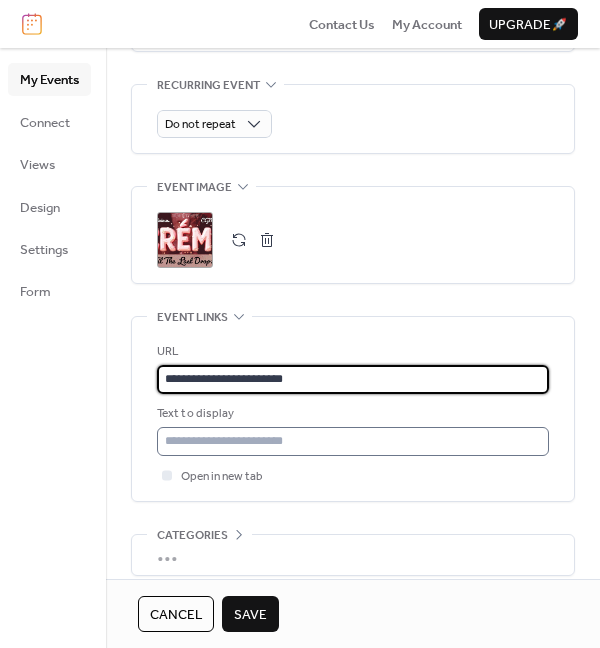 type on "**********" 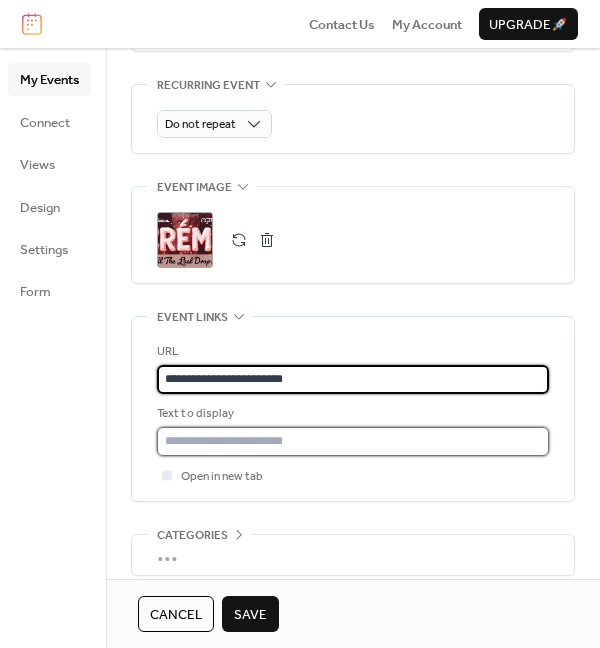 click at bounding box center (353, 441) 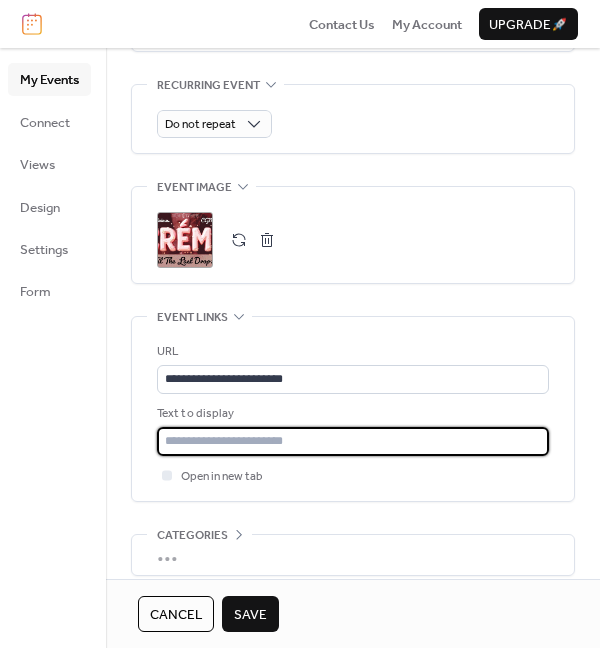 type on "**********" 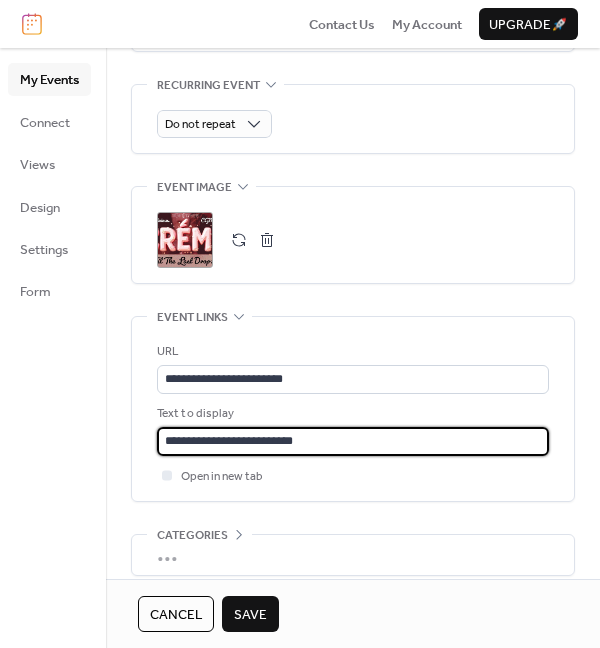 click on "Save" at bounding box center (250, 615) 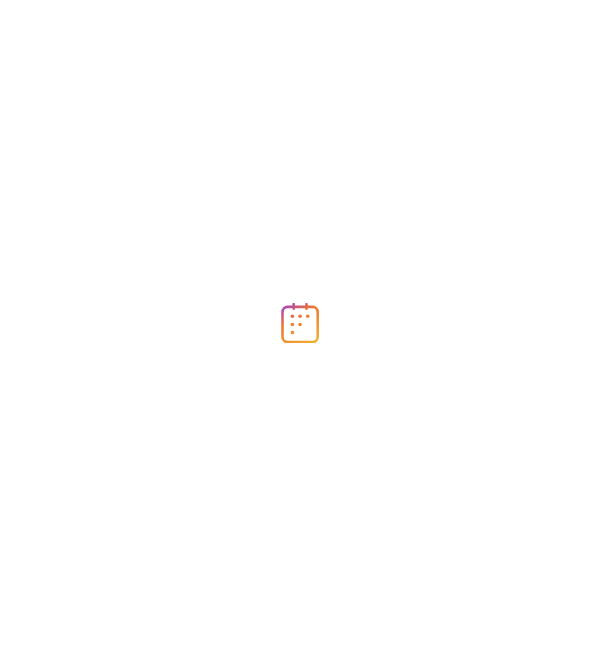 scroll, scrollTop: 0, scrollLeft: 0, axis: both 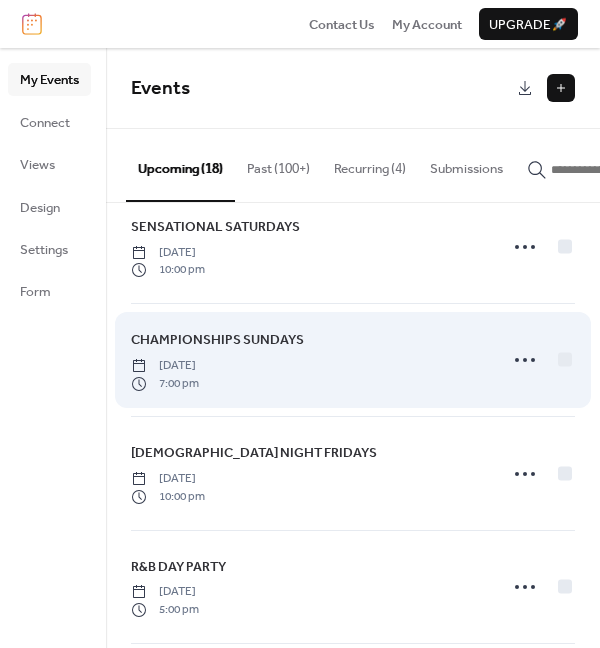 click on "CHAMPIONSHIPS SUNDAYS" at bounding box center (217, 340) 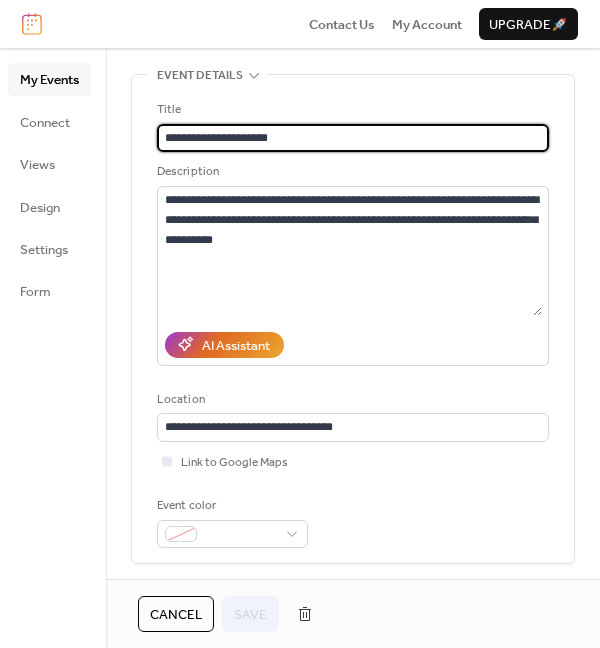scroll, scrollTop: 0, scrollLeft: 0, axis: both 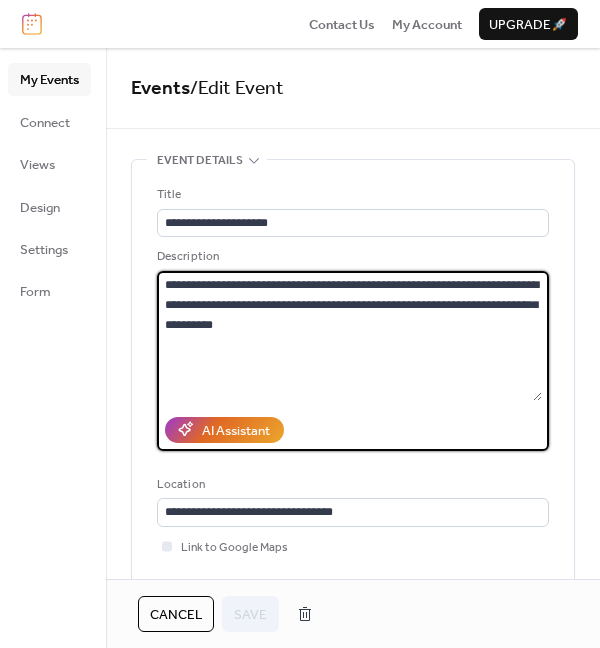 drag, startPoint x: 483, startPoint y: 284, endPoint x: 527, endPoint y: 287, distance: 44.102154 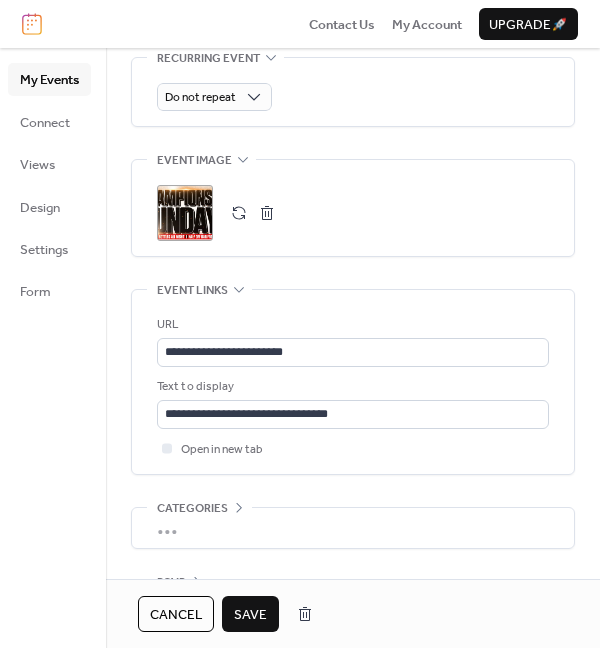 scroll, scrollTop: 998, scrollLeft: 0, axis: vertical 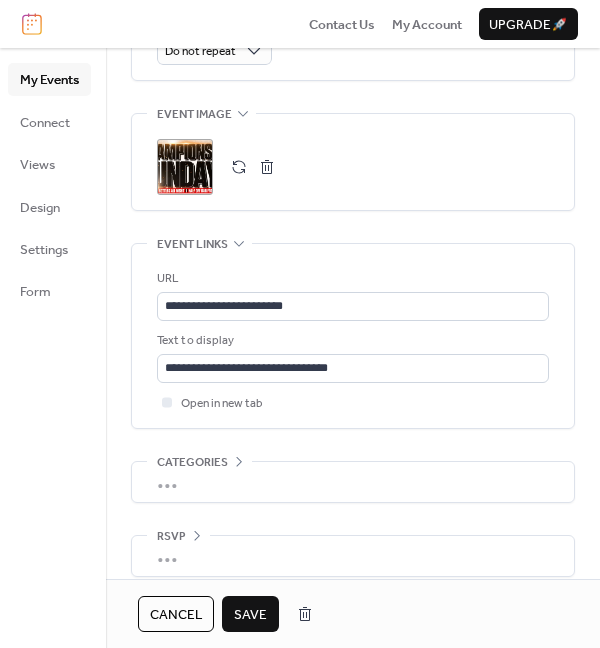 type on "**********" 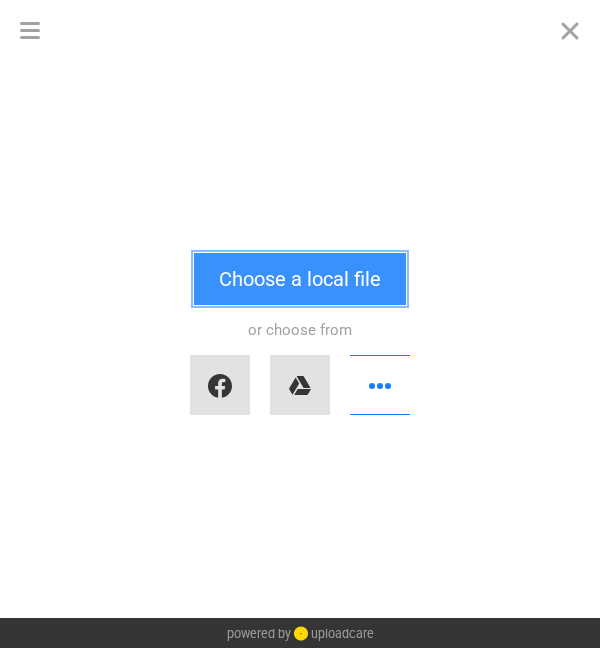 click on "Choose a local file" at bounding box center (300, 279) 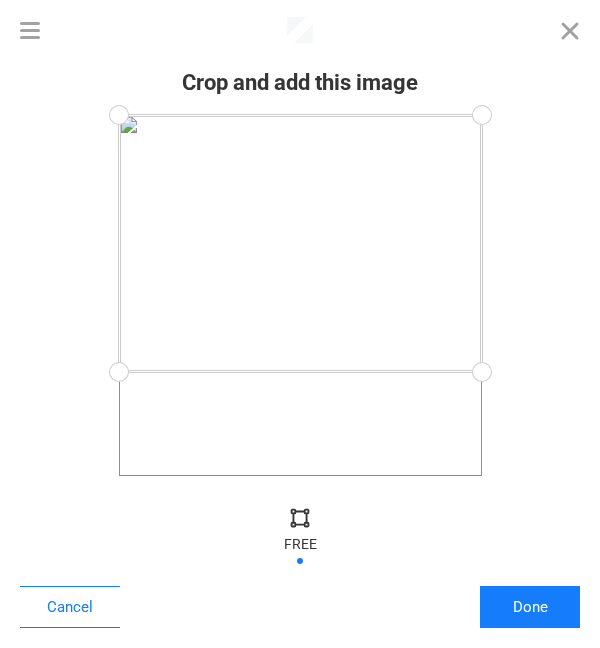drag, startPoint x: 481, startPoint y: 483, endPoint x: 528, endPoint y: 372, distance: 120.54045 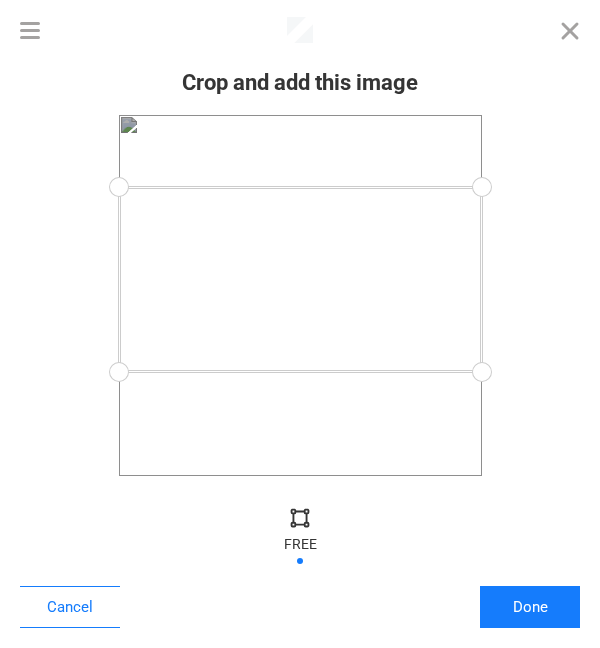 drag, startPoint x: 492, startPoint y: 114, endPoint x: 544, endPoint y: 187, distance: 89.62701 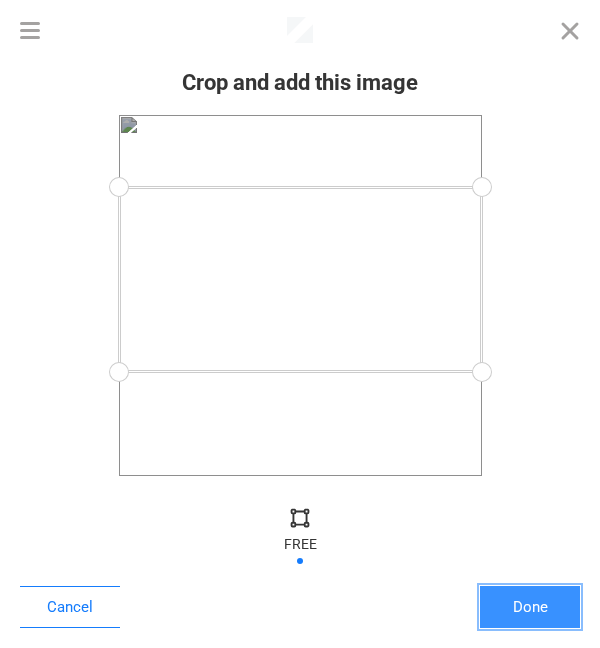 click on "Done" at bounding box center [530, 607] 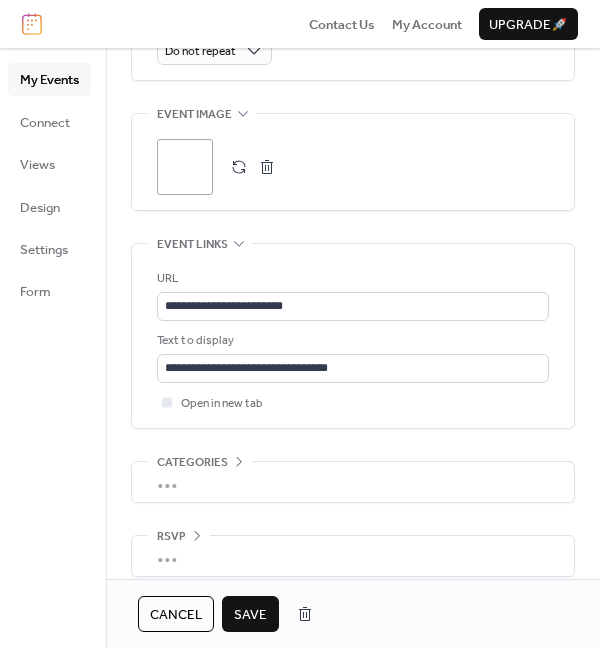 scroll, scrollTop: 1016, scrollLeft: 0, axis: vertical 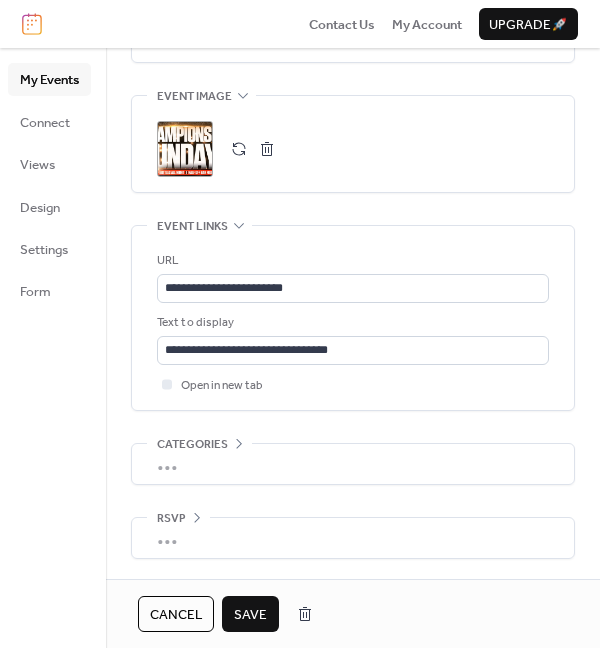 click on "Save" at bounding box center [250, 615] 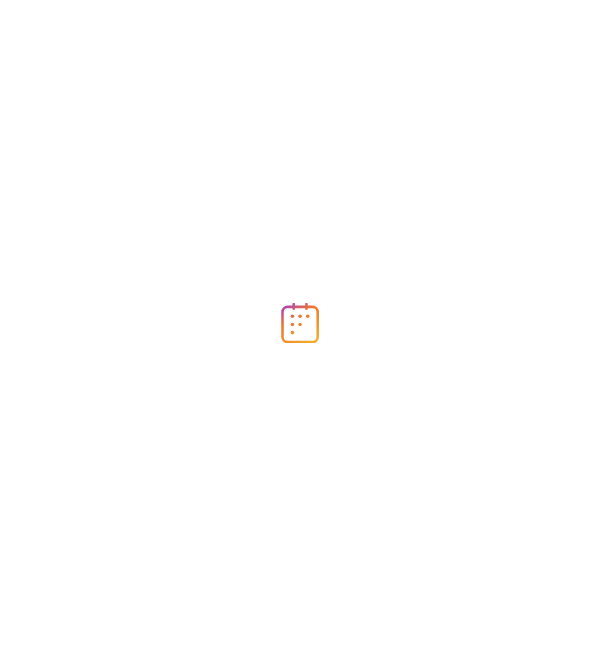 scroll, scrollTop: 0, scrollLeft: 0, axis: both 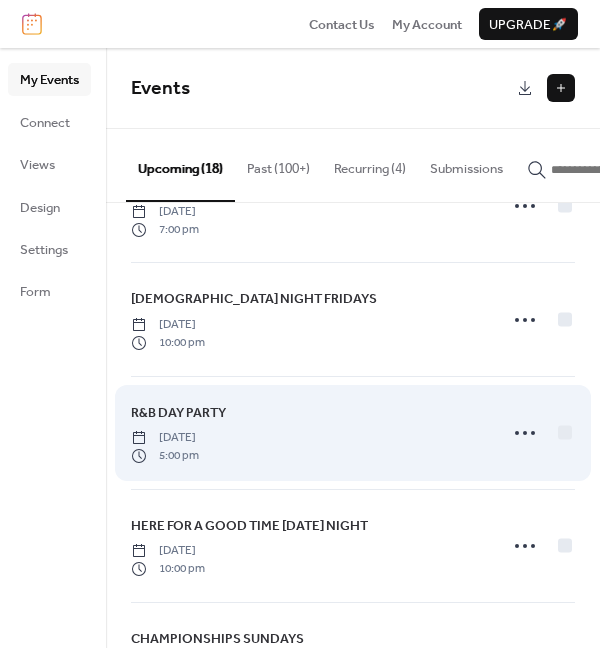 click on "R&B DAY PARTY" at bounding box center [178, 413] 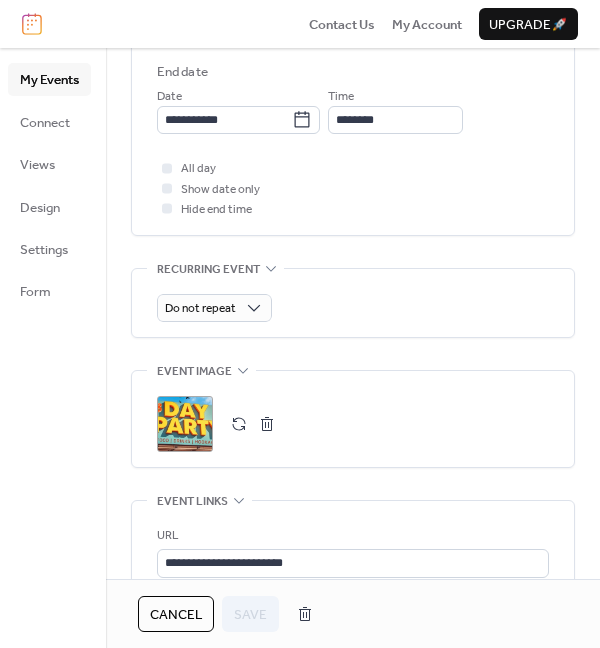scroll, scrollTop: 790, scrollLeft: 0, axis: vertical 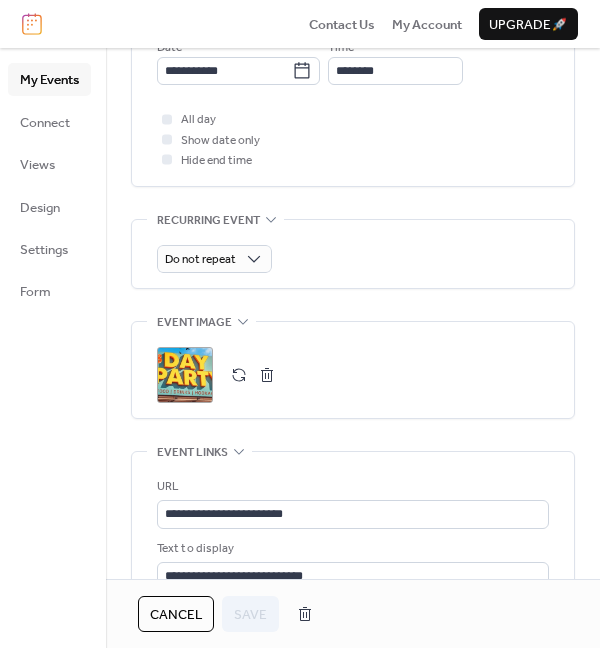 click on ";" at bounding box center [185, 375] 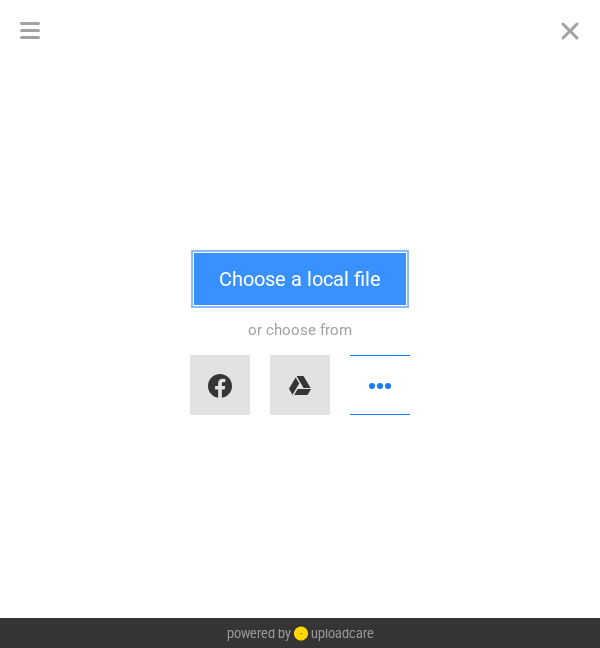 click on "Choose a local file" at bounding box center (300, 279) 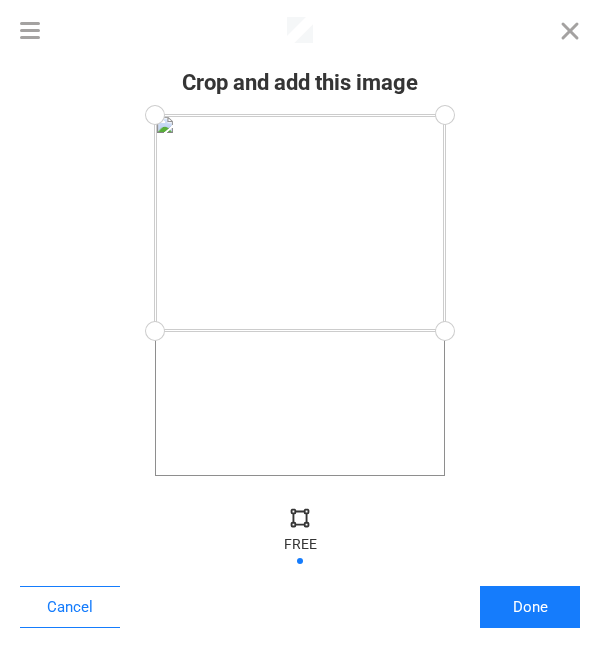 drag, startPoint x: 449, startPoint y: 478, endPoint x: 568, endPoint y: 331, distance: 189.12958 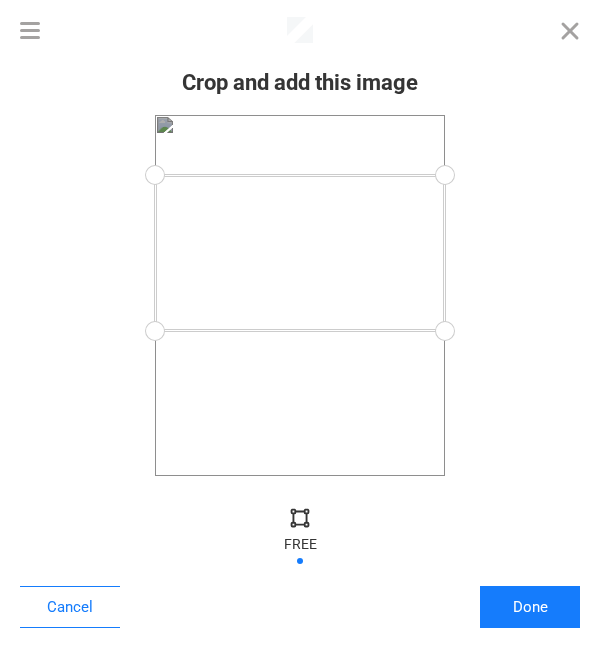 drag, startPoint x: 451, startPoint y: 110, endPoint x: 504, endPoint y: 175, distance: 83.86894 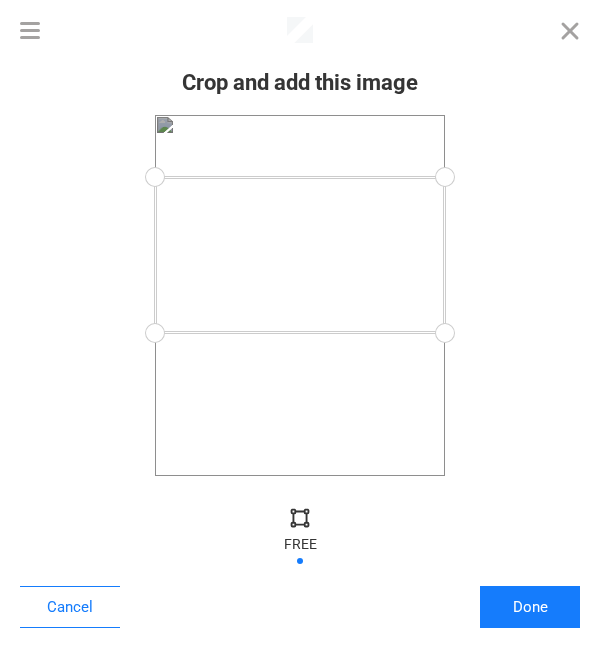 click at bounding box center (300, 255) 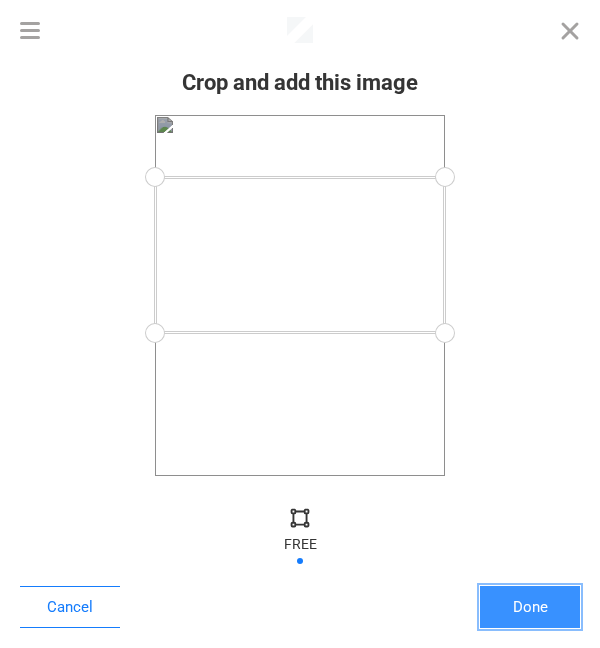 click on "Done" at bounding box center (530, 607) 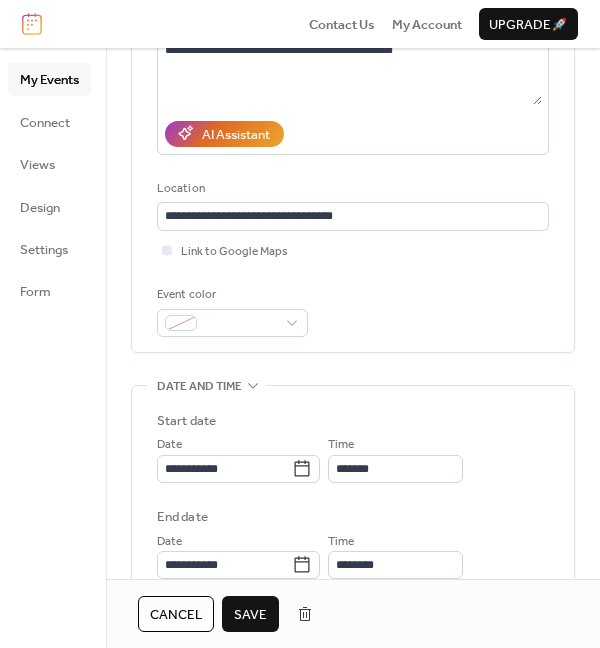 scroll, scrollTop: 0, scrollLeft: 0, axis: both 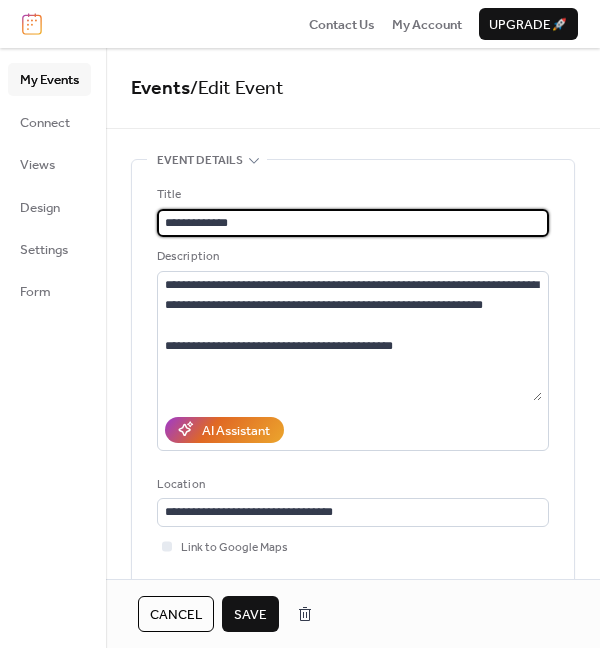click on "**********" at bounding box center (353, 223) 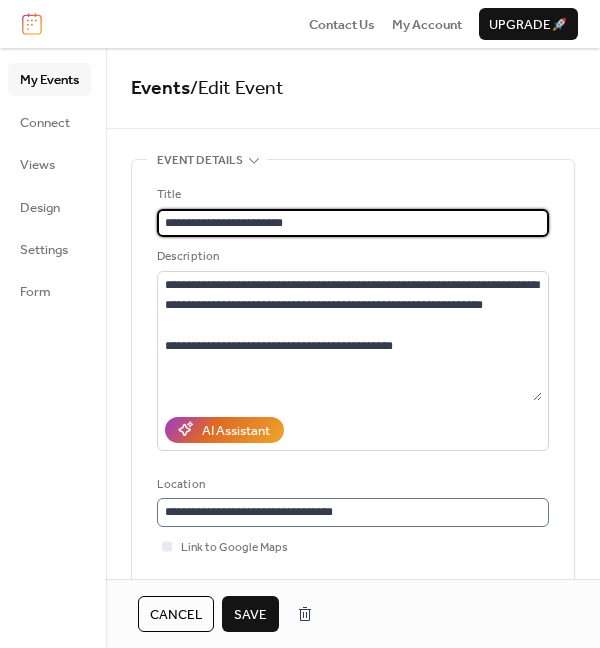scroll, scrollTop: 0, scrollLeft: 0, axis: both 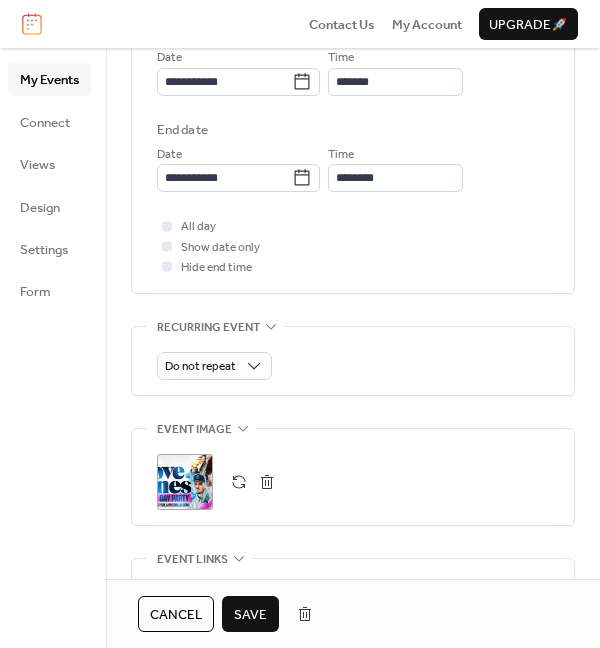 type on "**********" 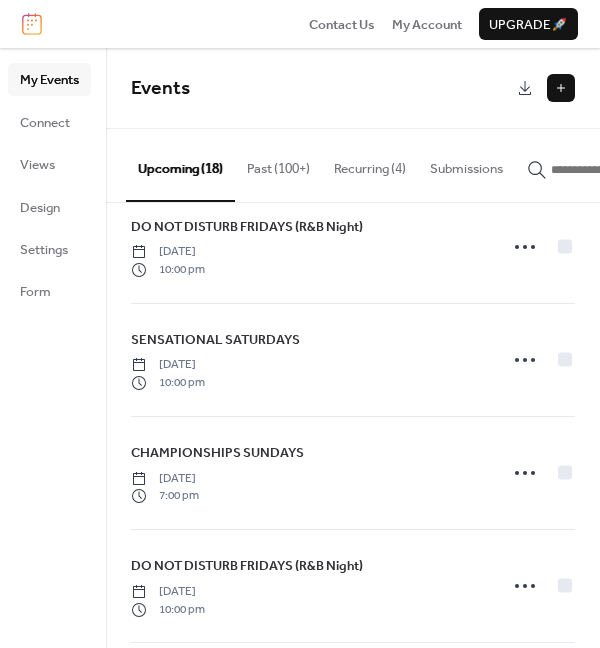 scroll, scrollTop: 1064, scrollLeft: 0, axis: vertical 